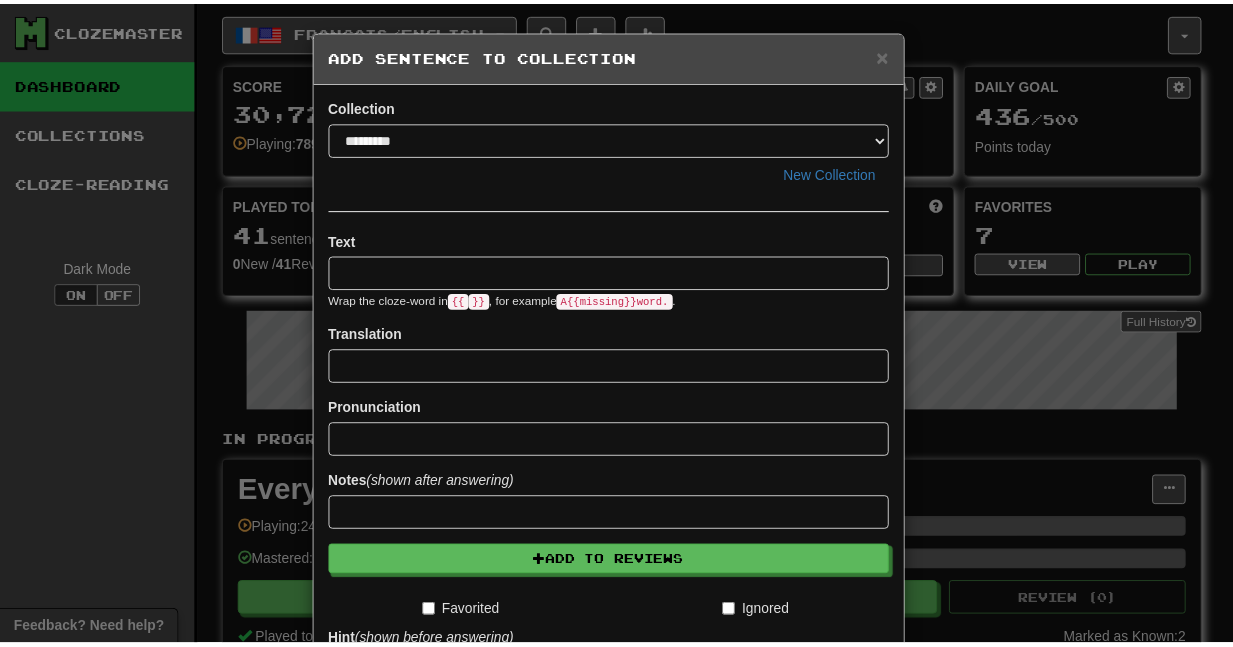 scroll, scrollTop: 0, scrollLeft: 0, axis: both 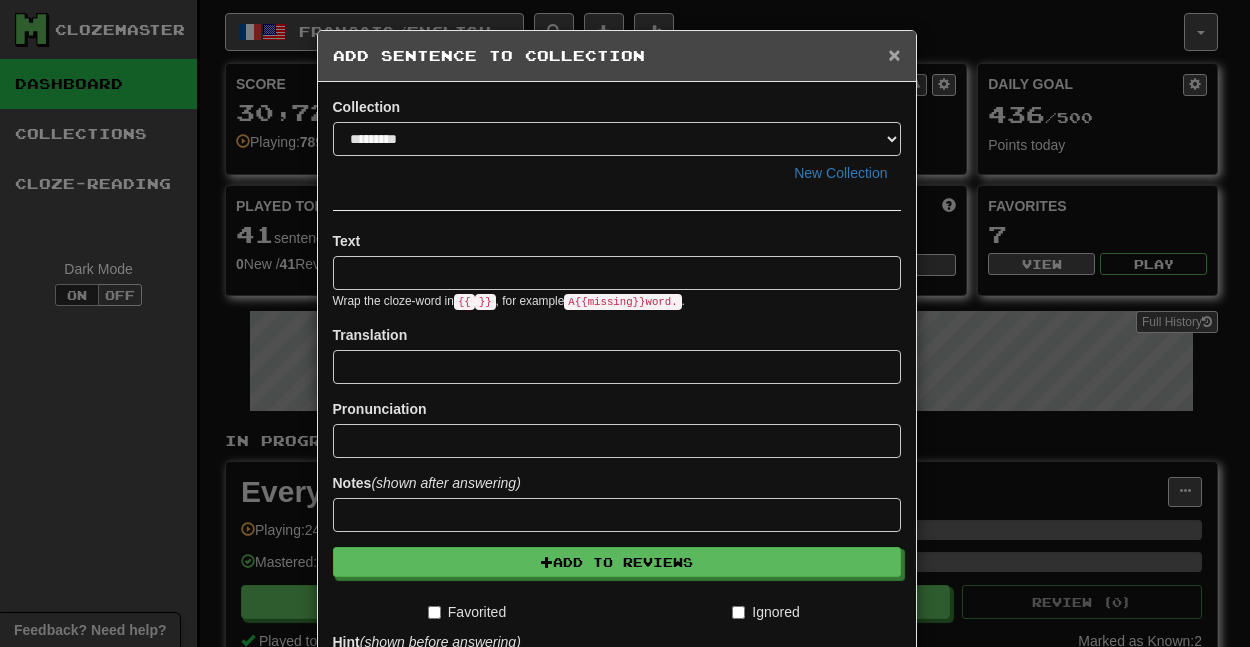 click on "×" at bounding box center [894, 54] 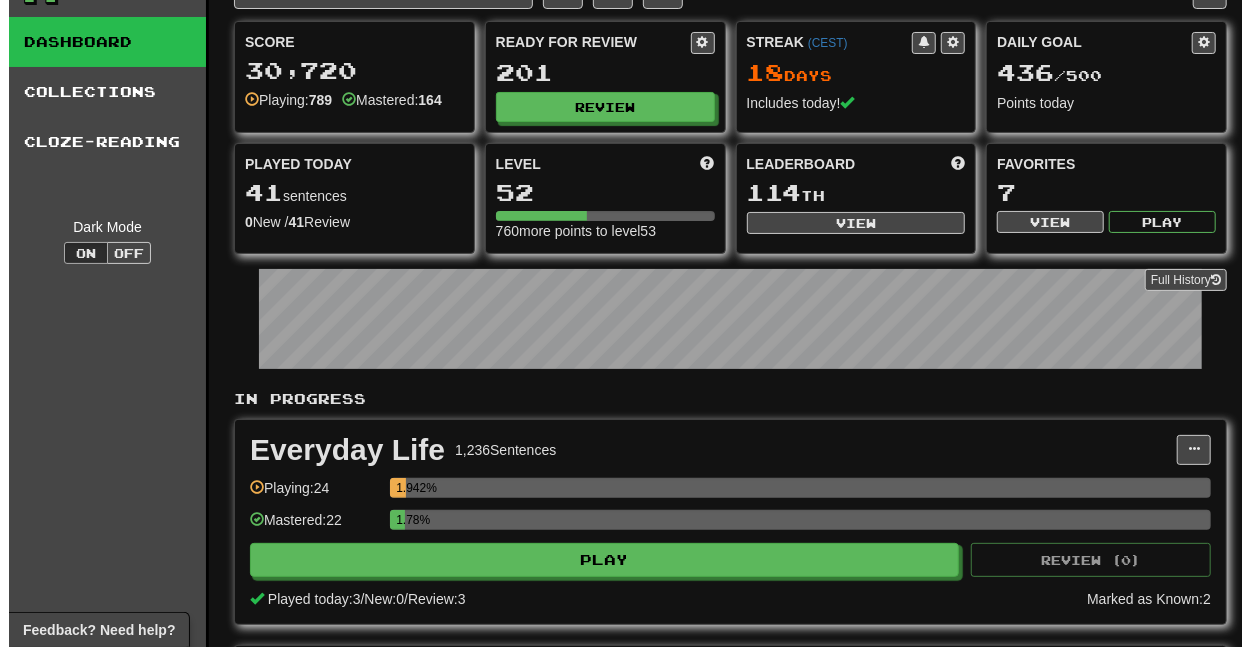 scroll, scrollTop: 0, scrollLeft: 0, axis: both 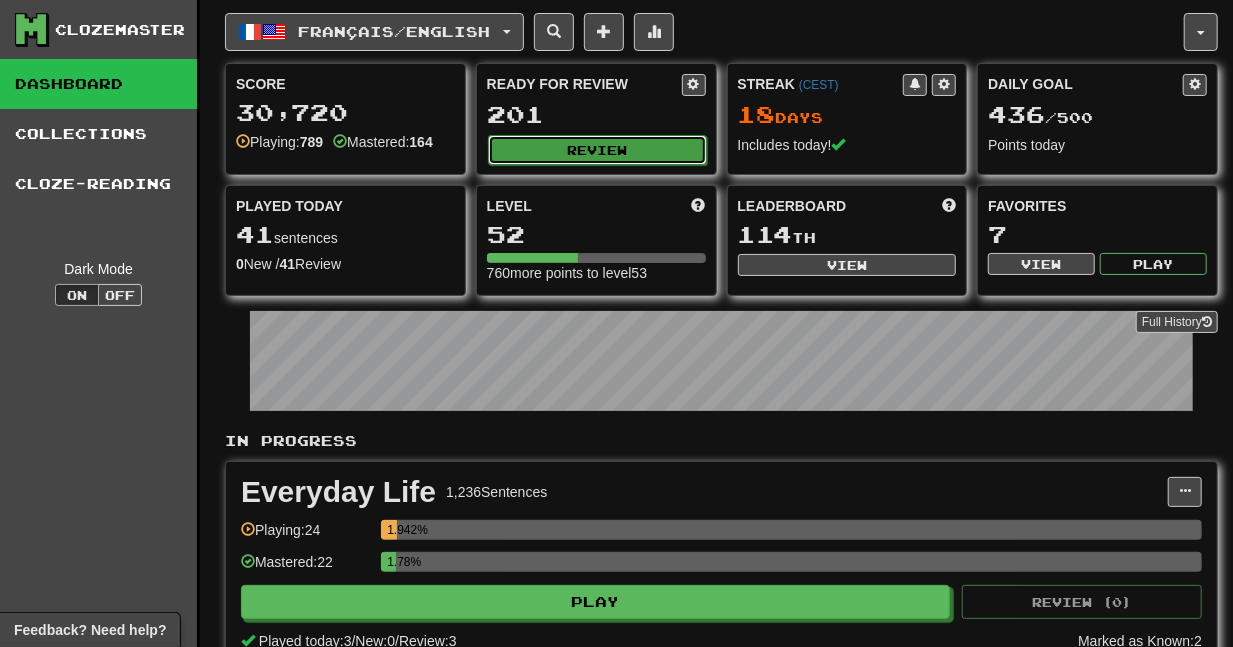 click on "Review" at bounding box center [597, 150] 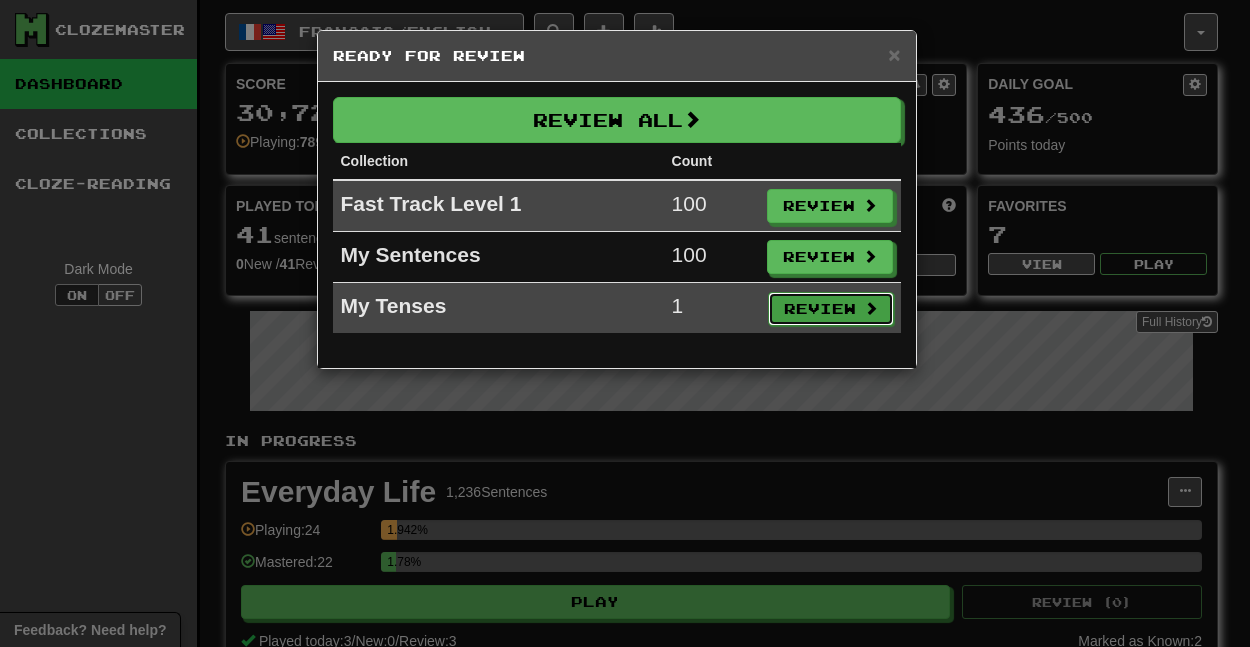 click on "Review" at bounding box center (831, 309) 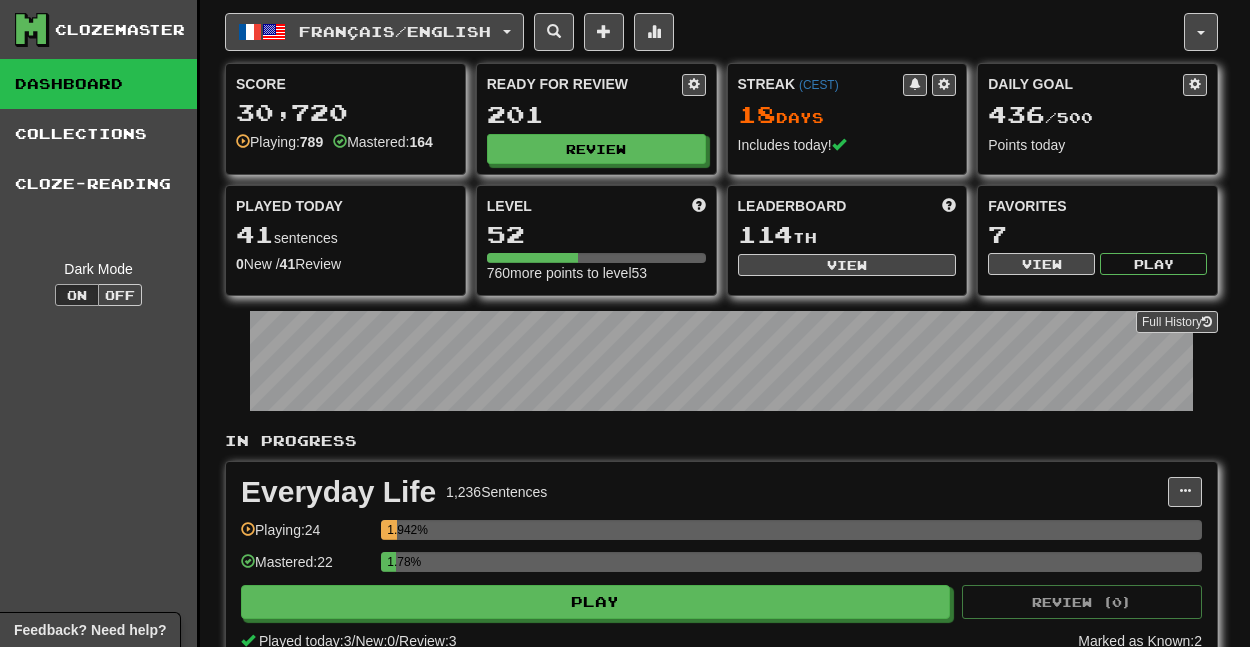 select on "**" 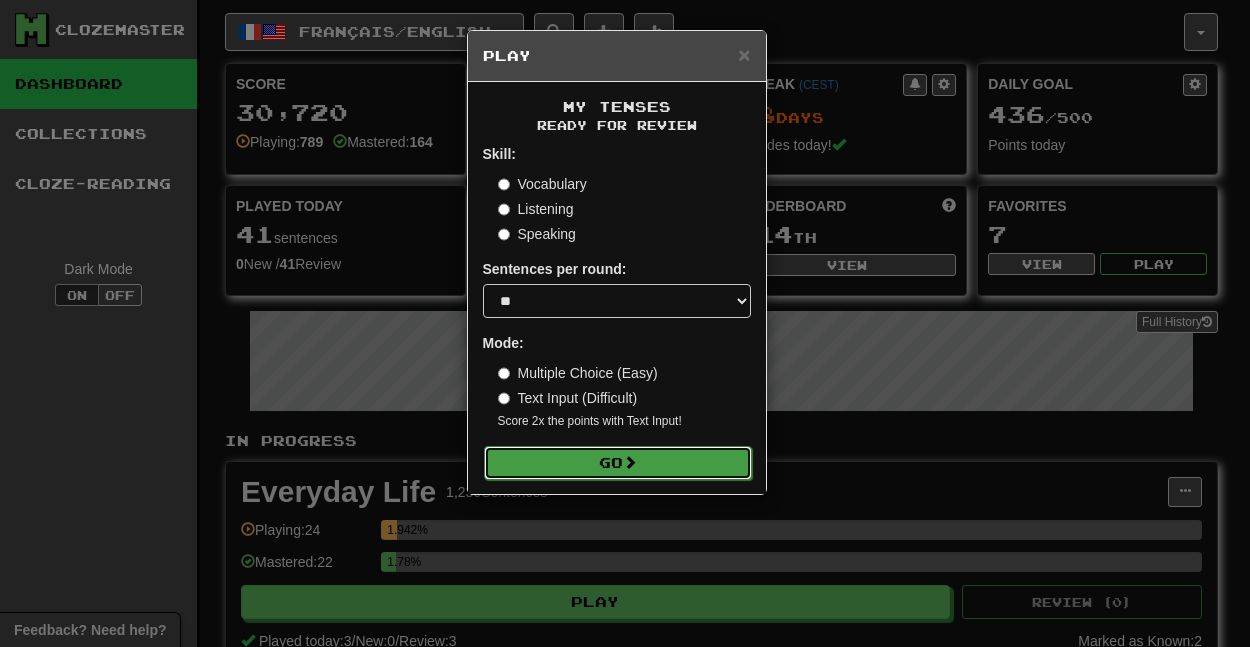 click on "Go" at bounding box center [618, 463] 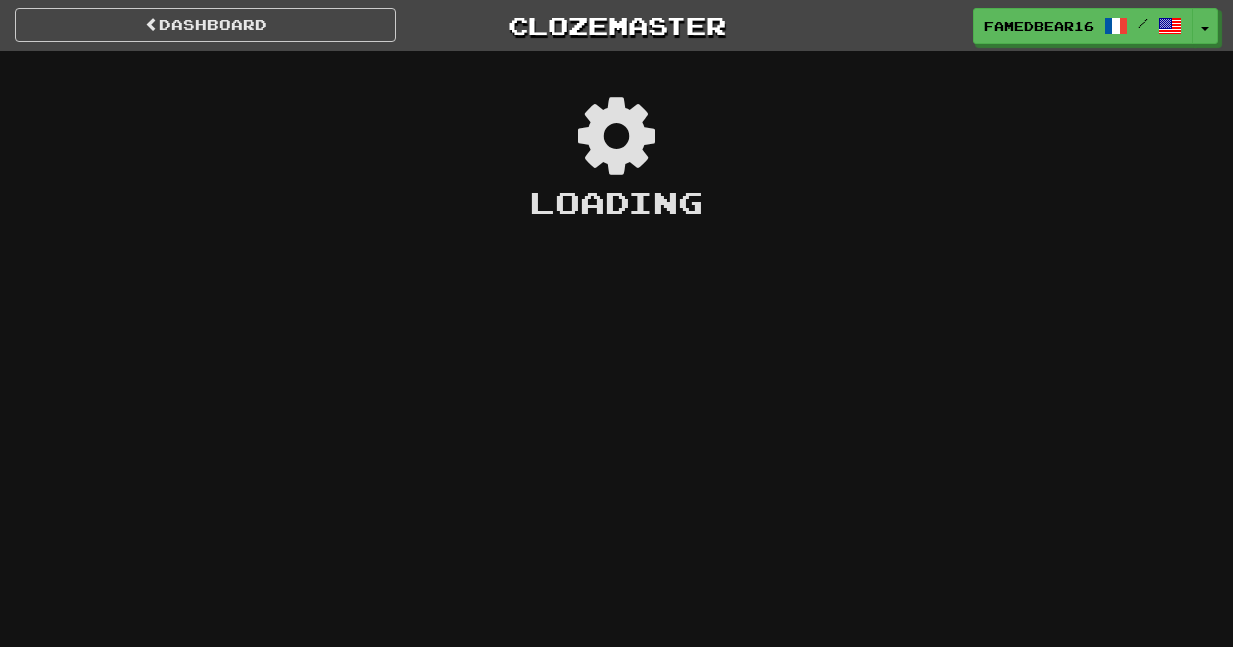 scroll, scrollTop: 0, scrollLeft: 0, axis: both 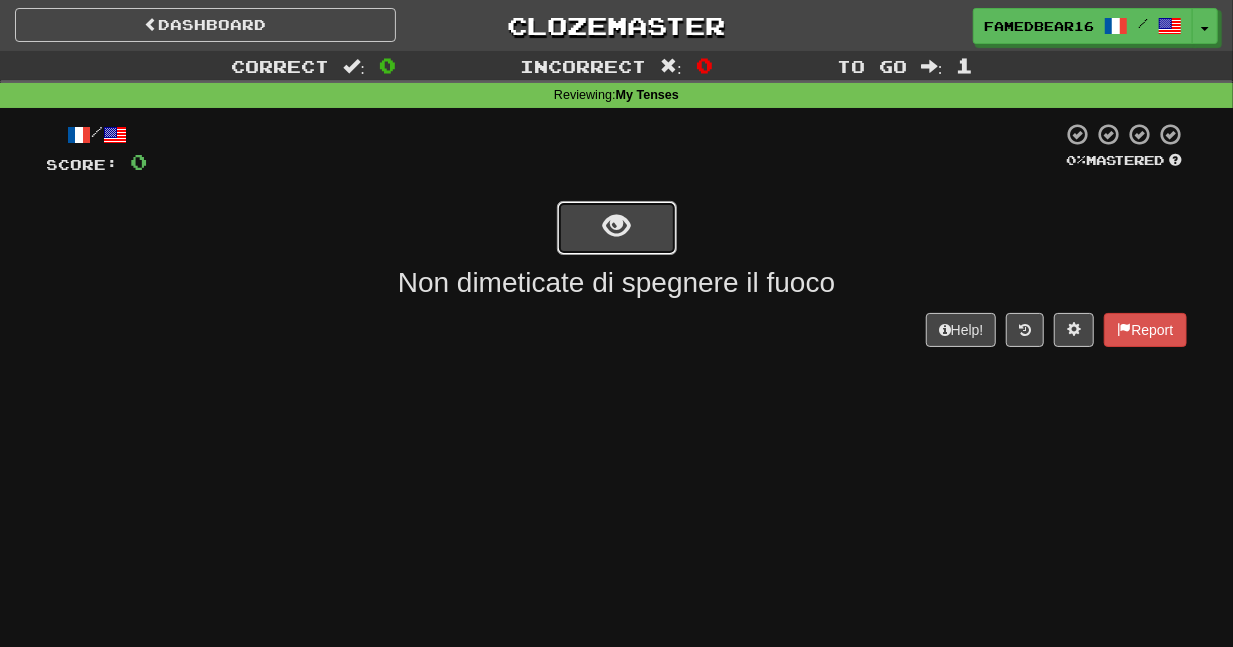 click at bounding box center (616, 226) 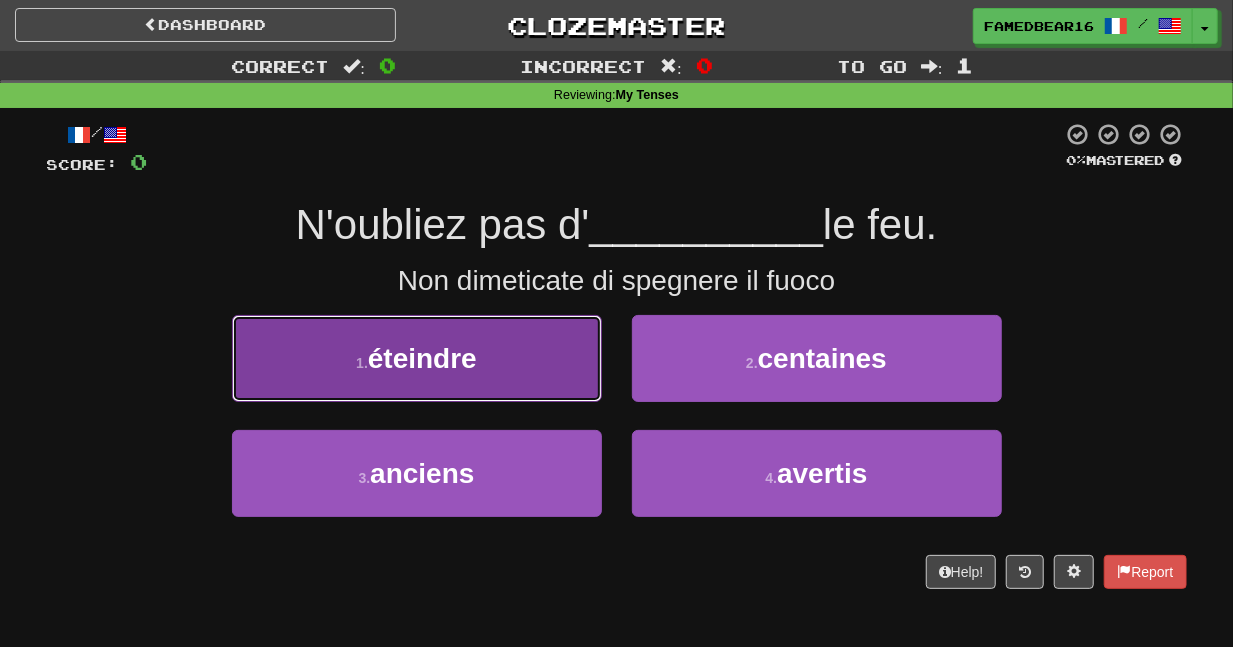 click on "éteindre" at bounding box center (422, 358) 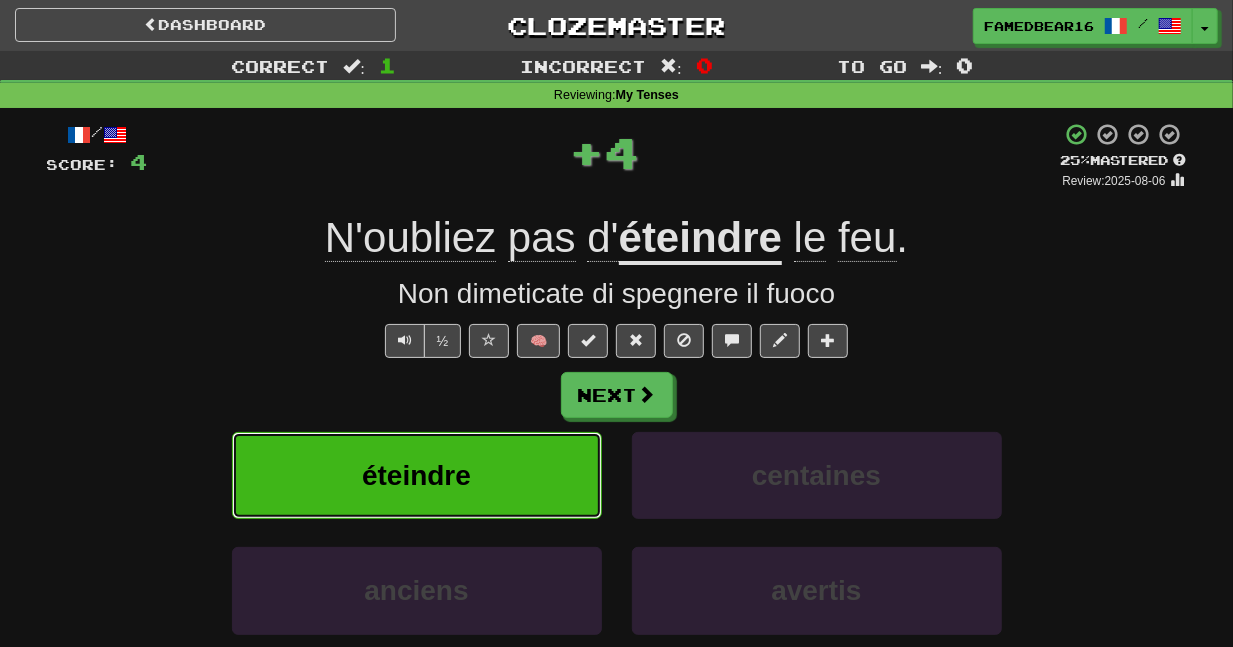 type 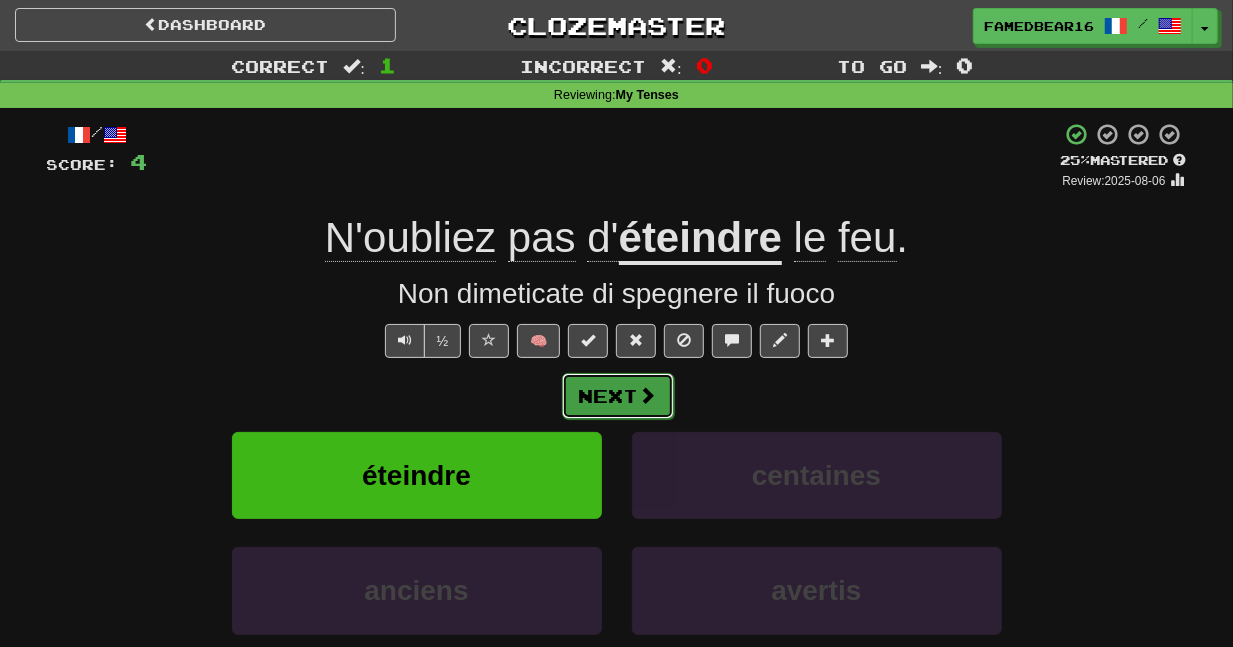 click on "Next" at bounding box center [618, 396] 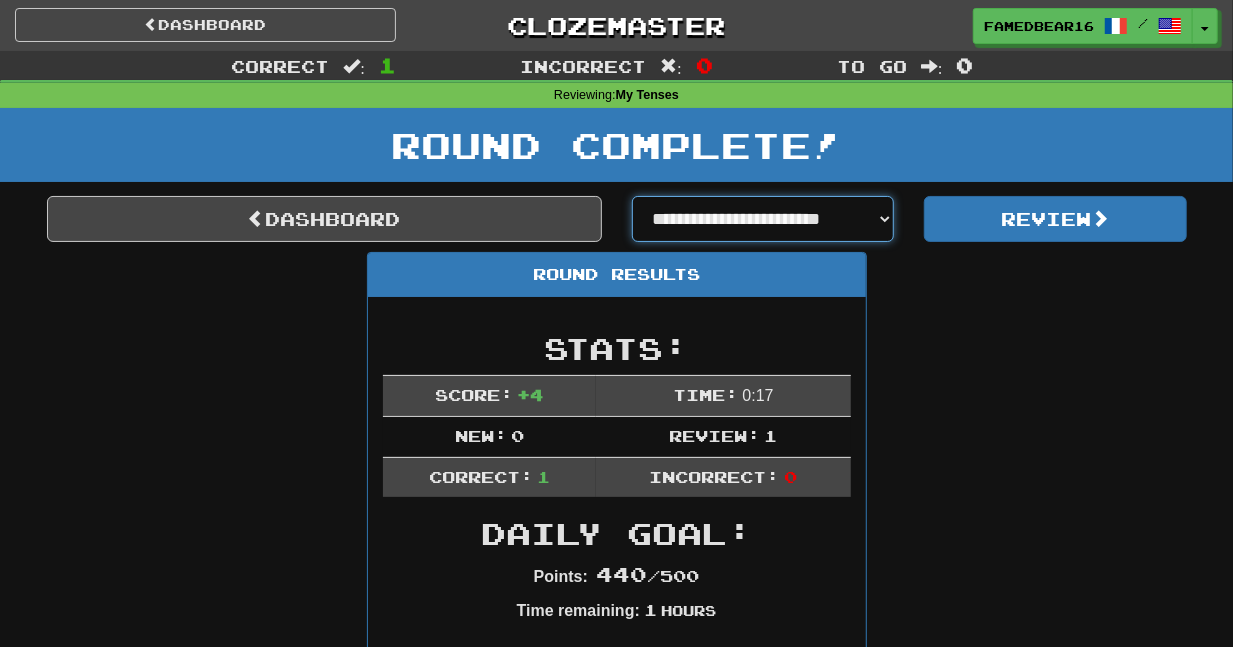 click on "**********" at bounding box center [763, 219] 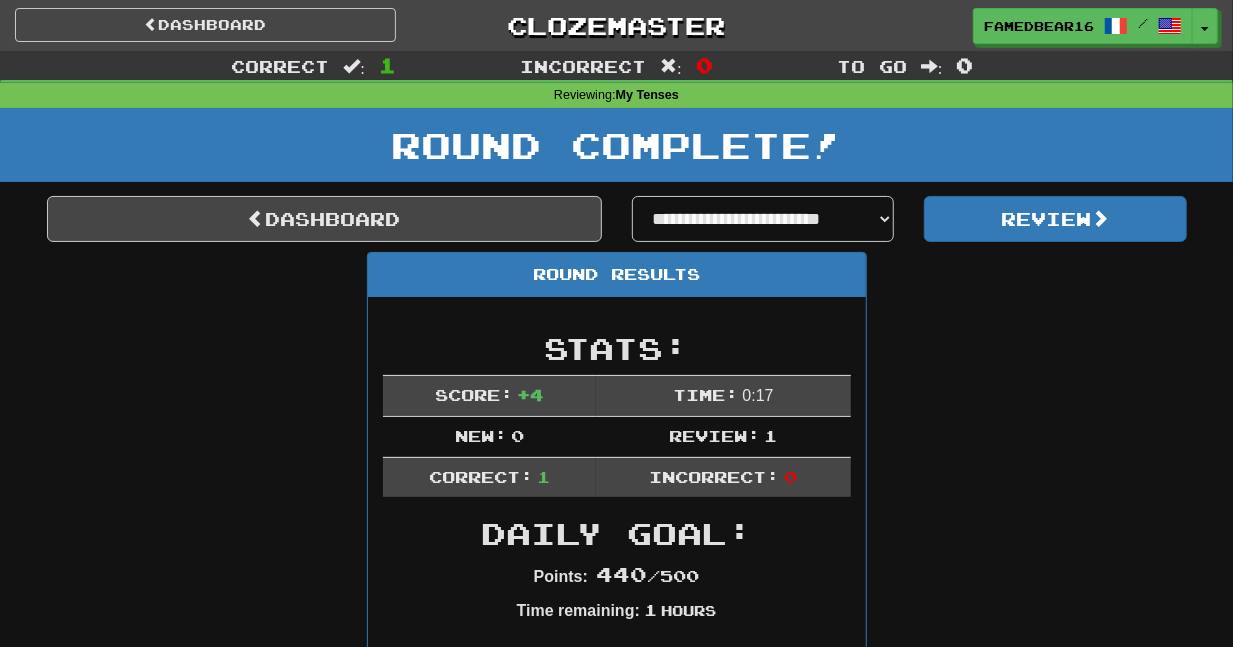 click on "Round Results Stats: Score:   + 4 Time:   0 : 17 New:   0 Review:   1 Correct:   1 Incorrect:   0 Daily Goal: Points:   440  /  500 Time remaining: 1   Hours Progress: My Tenses Playing:  129  /  140 92.143% Mastered:  43  /  140 30.714% Ready for Review:  0  /  Level:  52 756  points to level  53  - keep going! Ranked:  159 th  this week Sentences: N'oubliez pas d' éteindre  le feu. Non dimeticate di spegnere il fuoco" at bounding box center [617, 779] 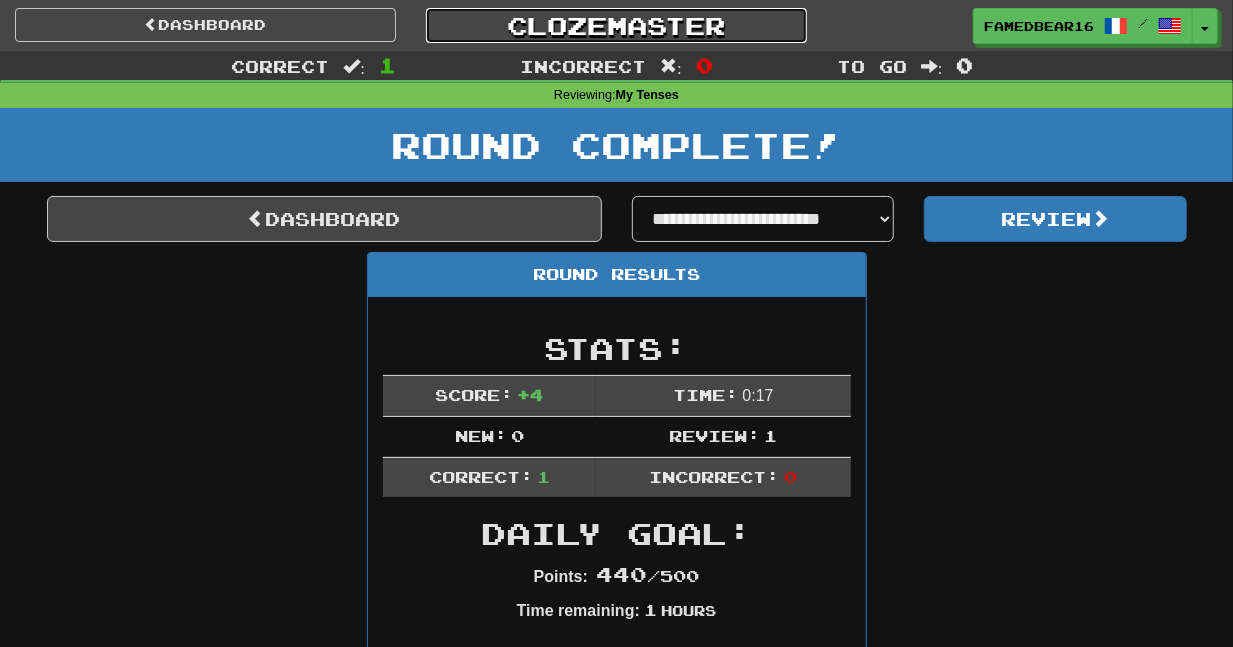 click on "Clozemaster" at bounding box center (616, 25) 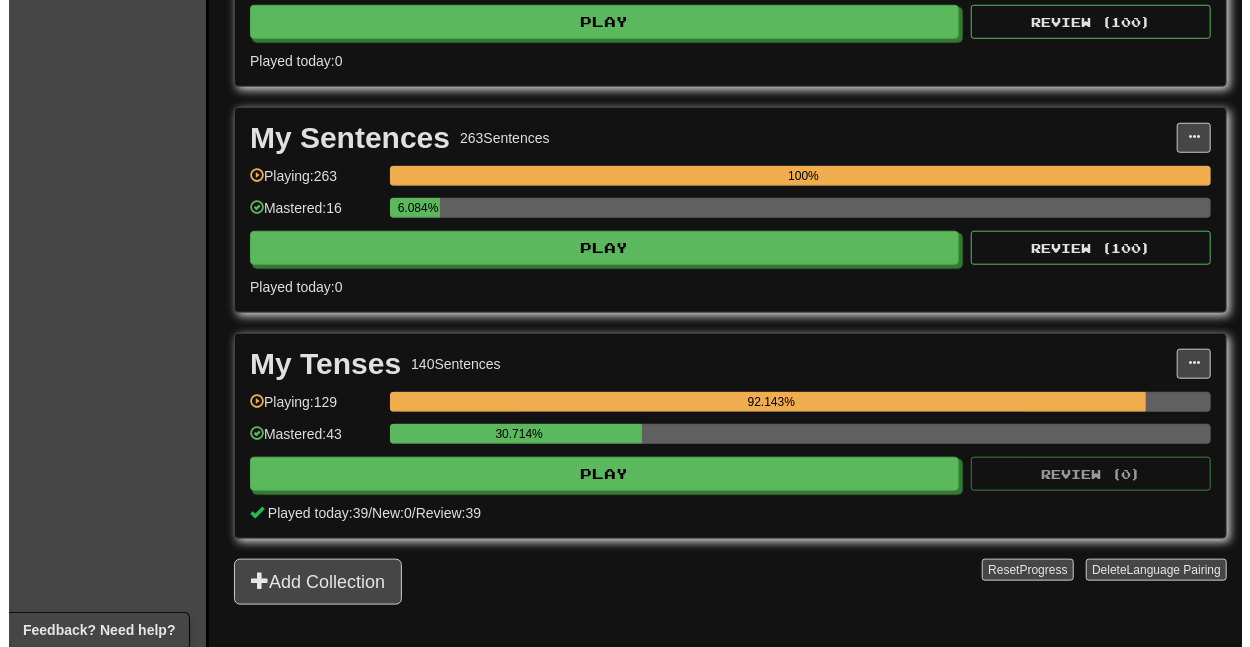 scroll, scrollTop: 888, scrollLeft: 0, axis: vertical 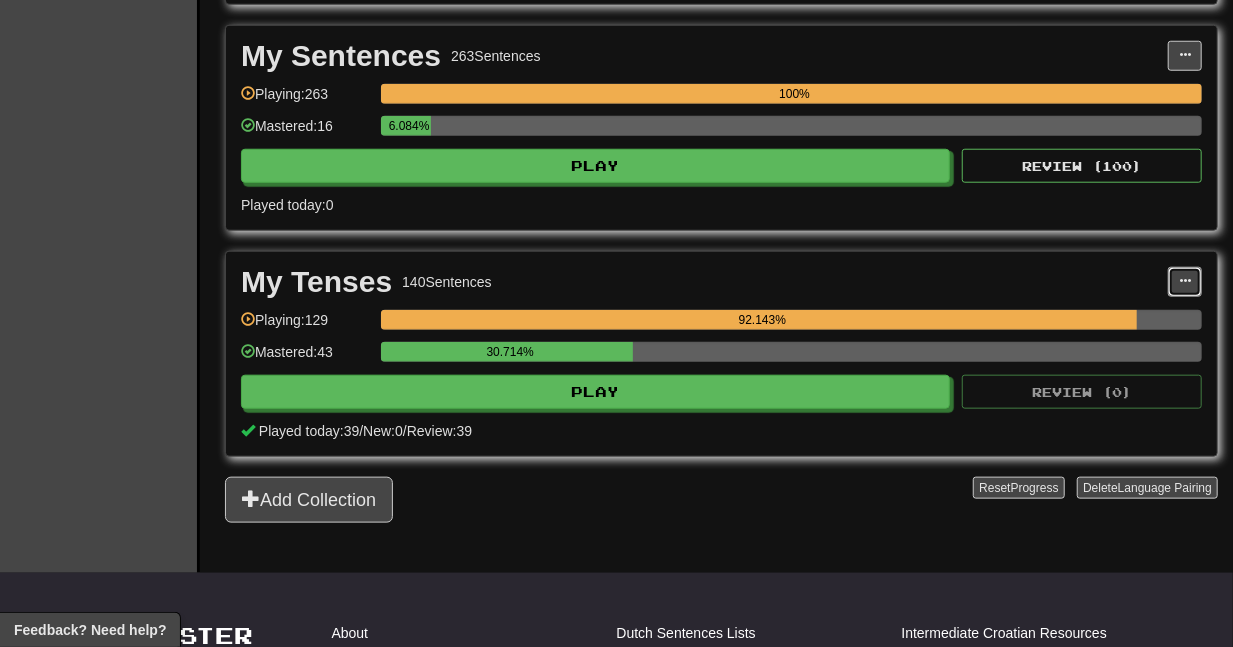 click at bounding box center [1185, 281] 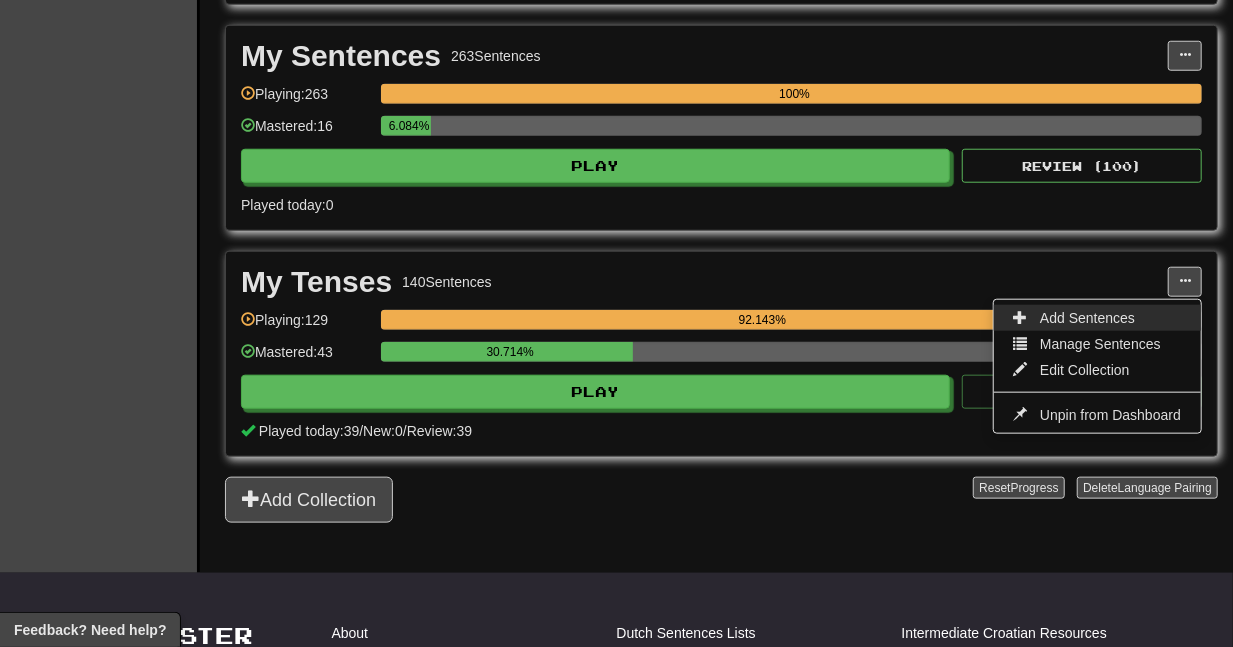 click on "Add Sentences" at bounding box center (1087, 318) 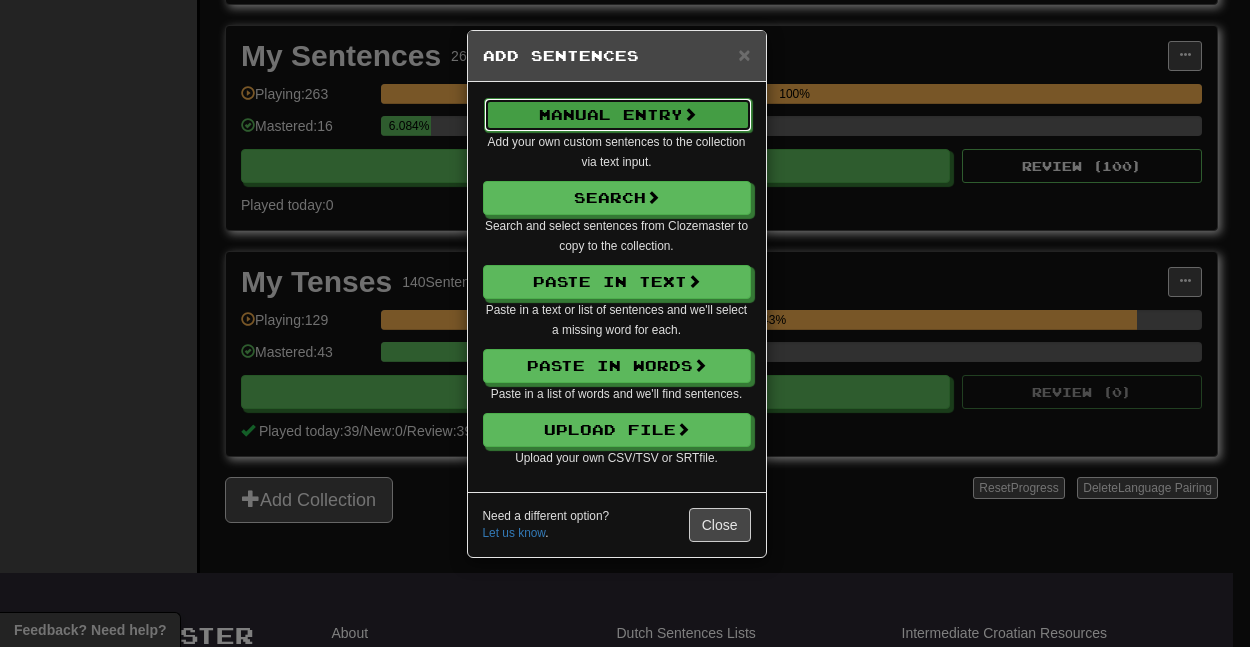 click on "Manual Entry" at bounding box center [618, 115] 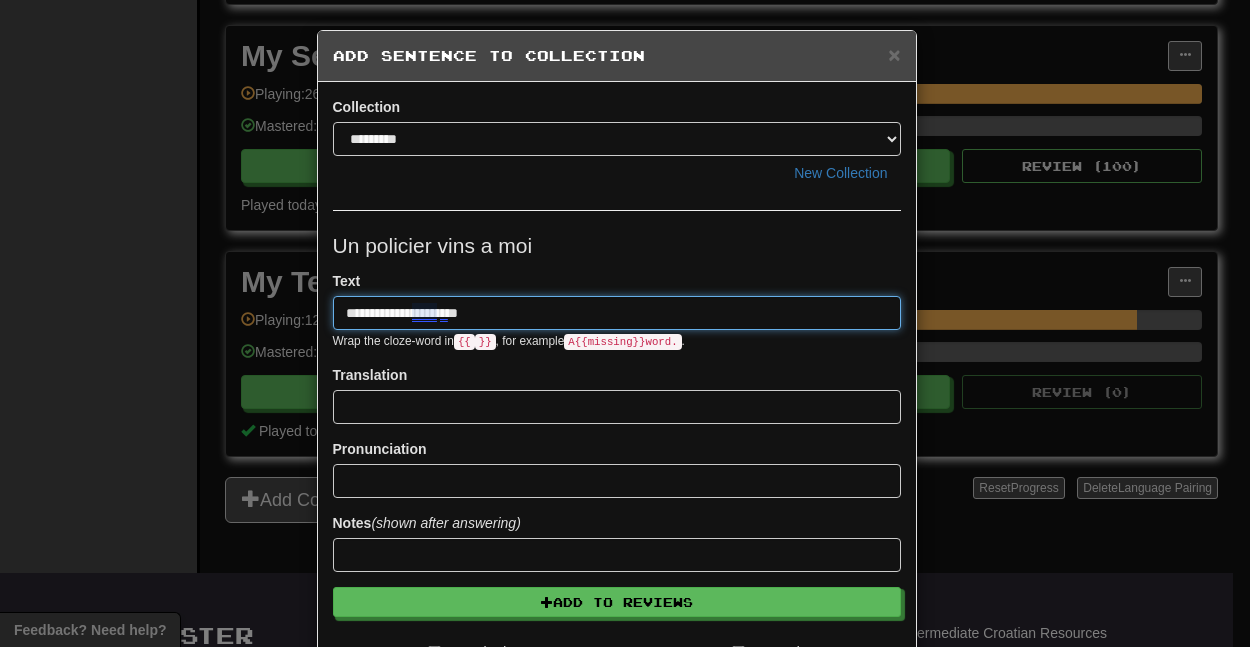 click on "**********" at bounding box center (617, 313) 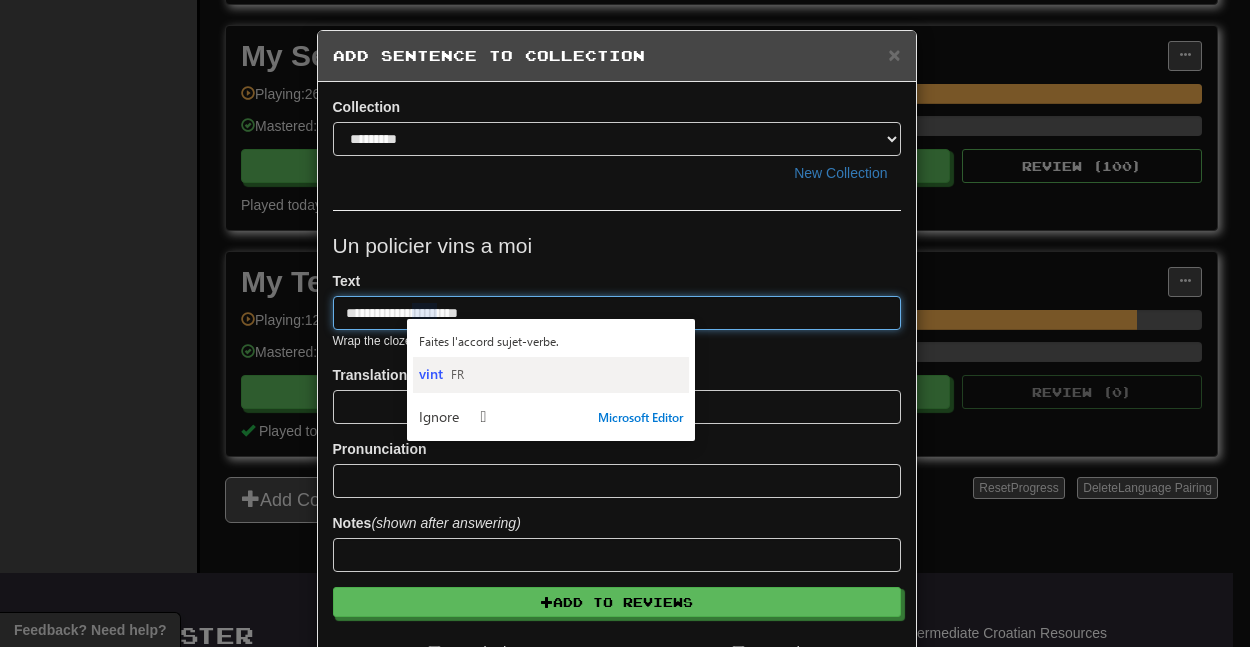 type on "**********" 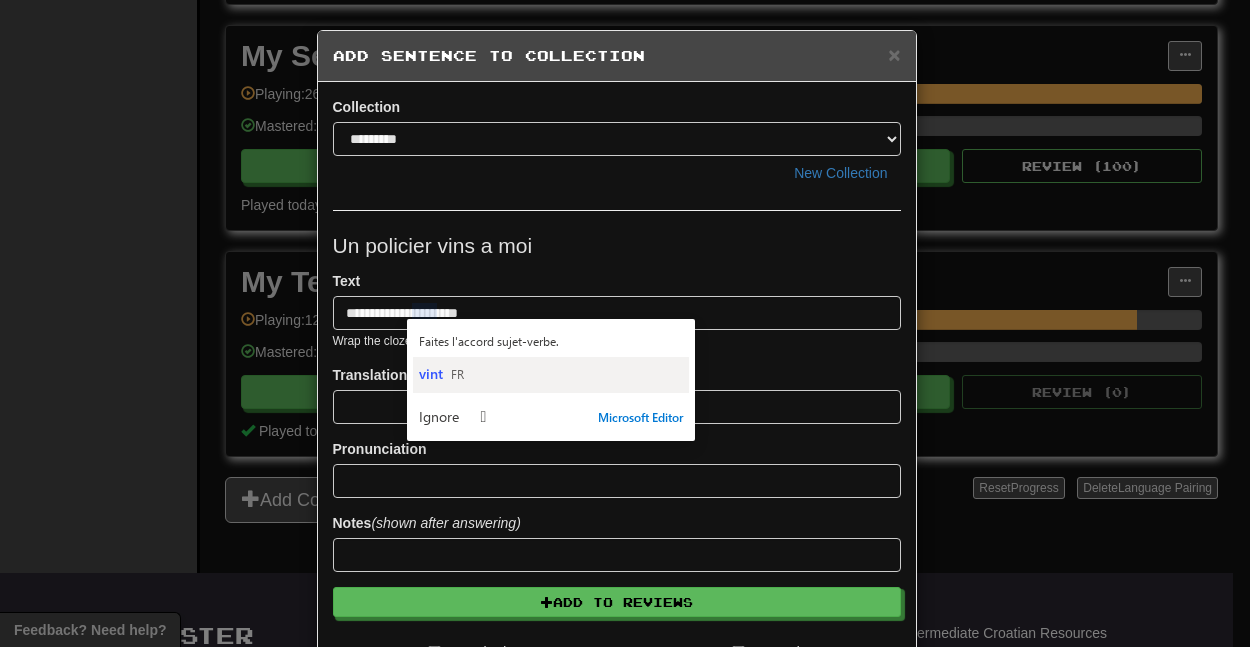click on "vint" at bounding box center [431, 373] 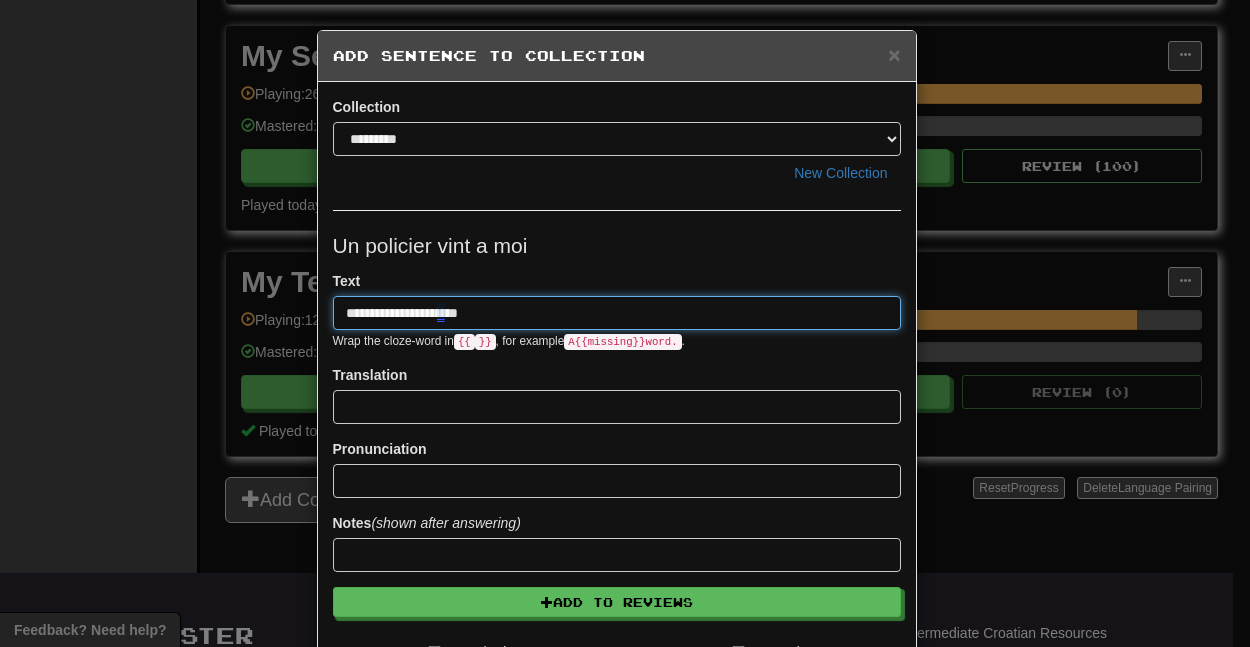 click on "**********" at bounding box center (617, 313) 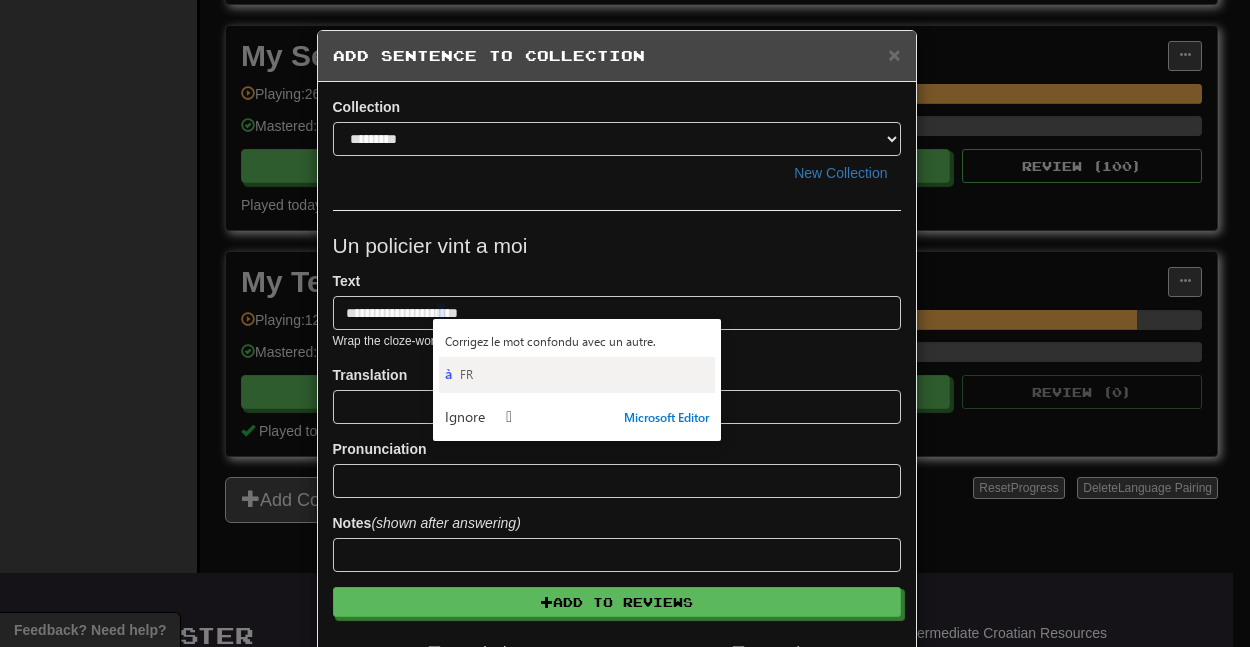 click on "à FR" at bounding box center [577, 375] 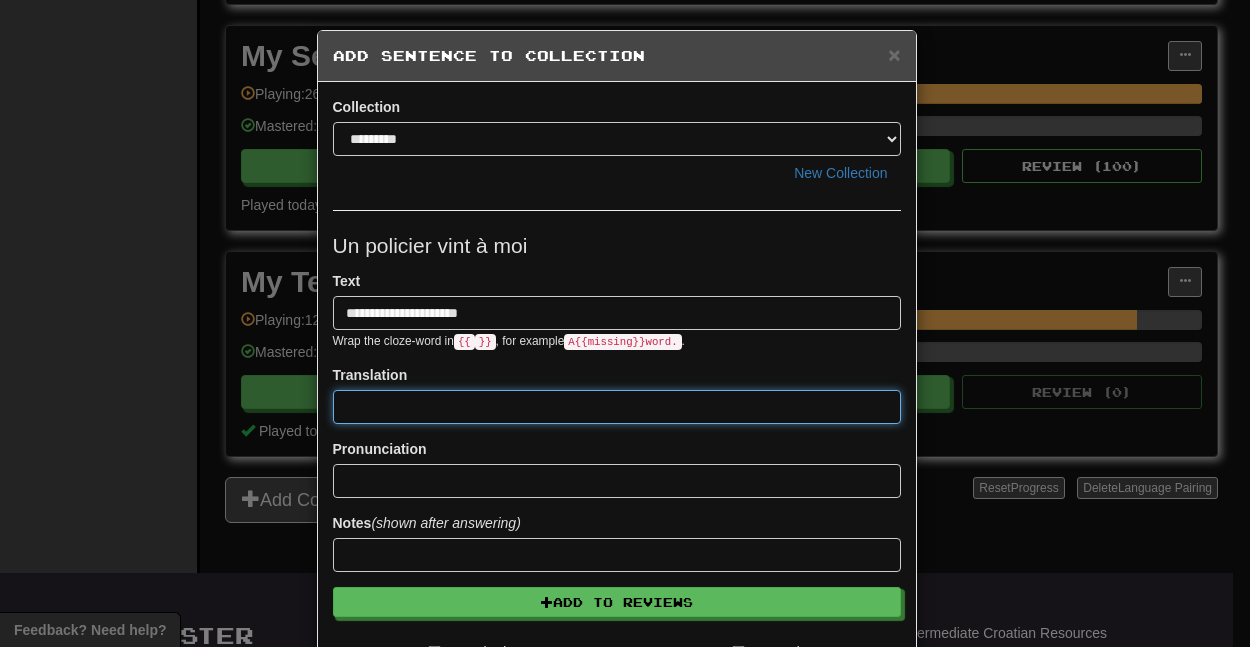click at bounding box center [617, 407] 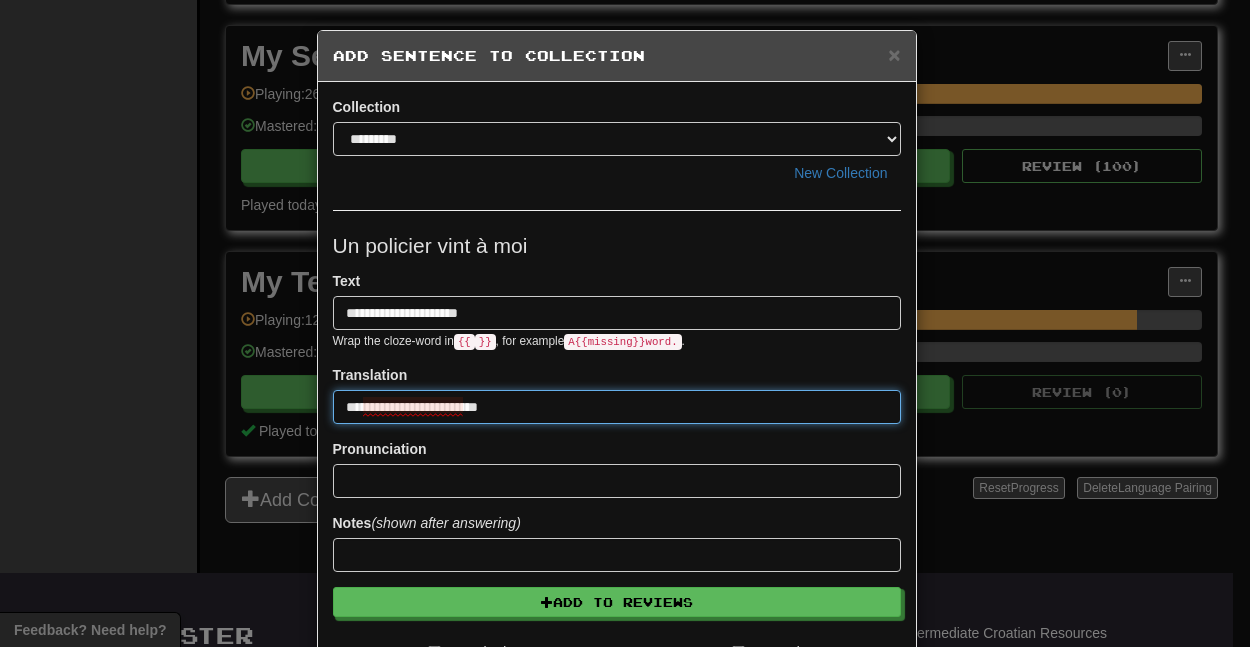 click on "**********" at bounding box center [617, 407] 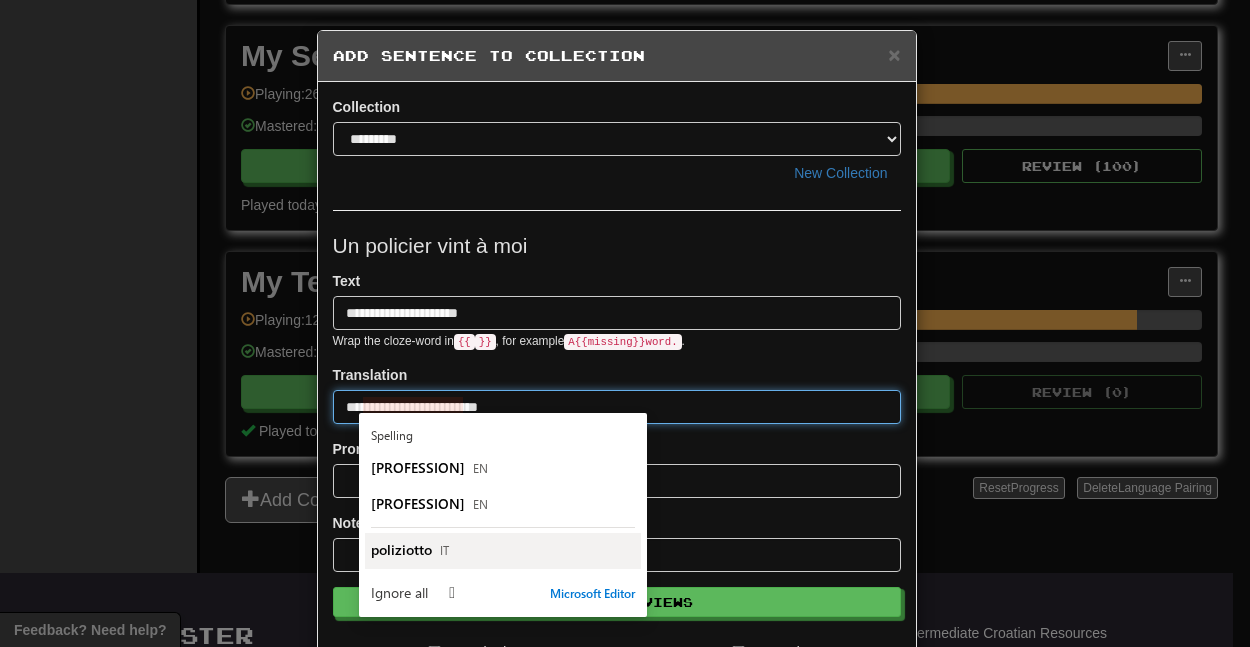 type on "**********" 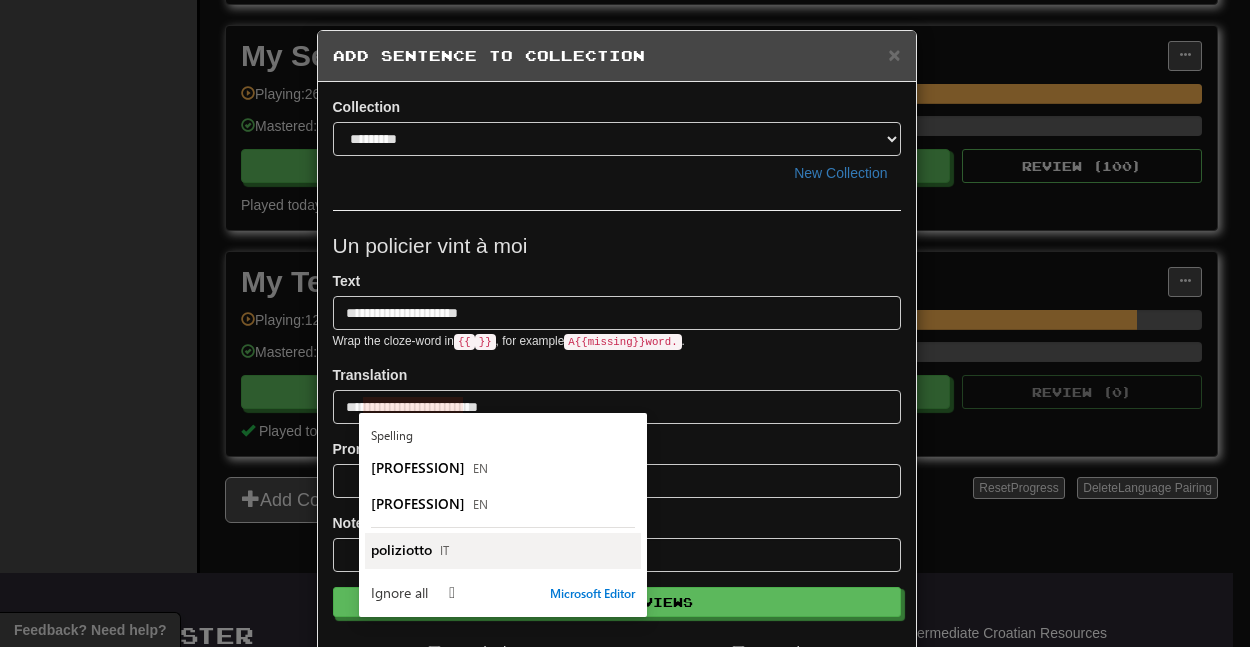 click on "[PROFESSION] IT" at bounding box center (503, 549) 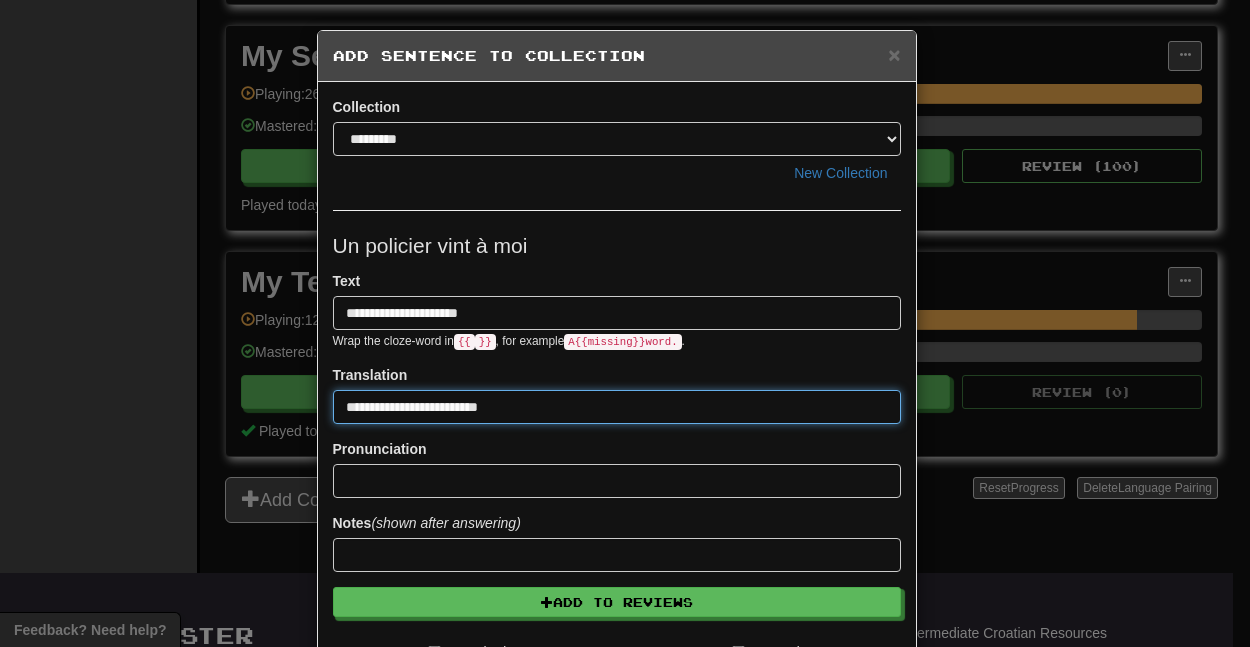 scroll, scrollTop: 329, scrollLeft: 0, axis: vertical 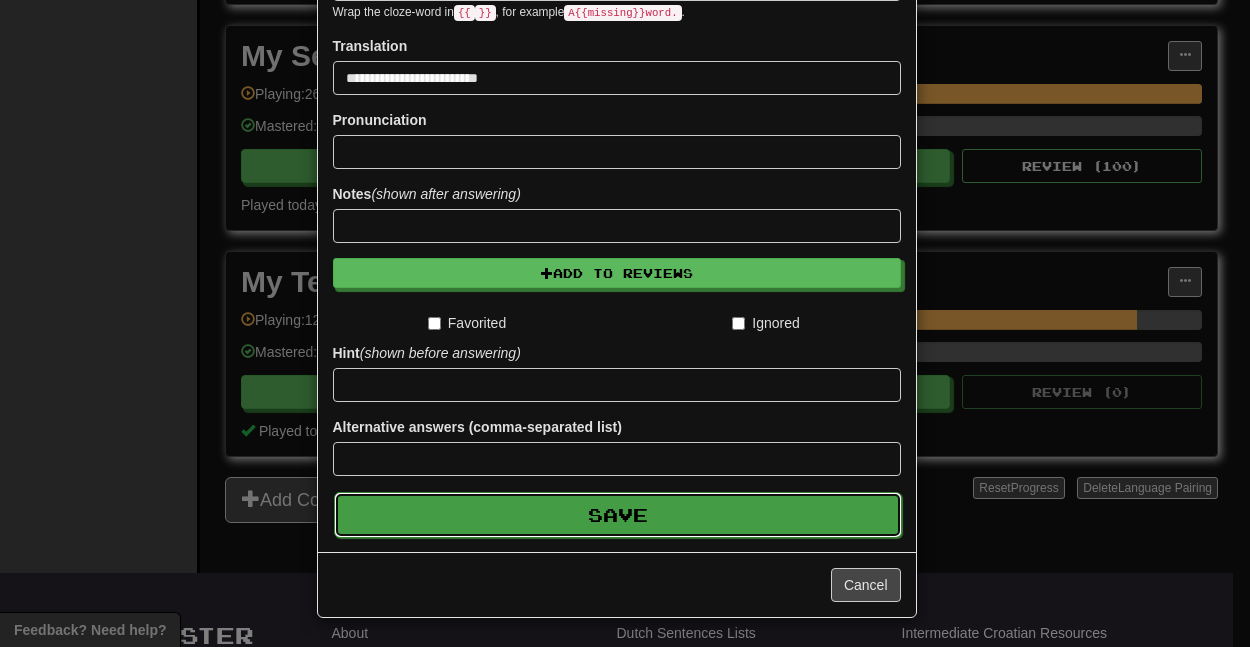 click on "Save" at bounding box center [618, 515] 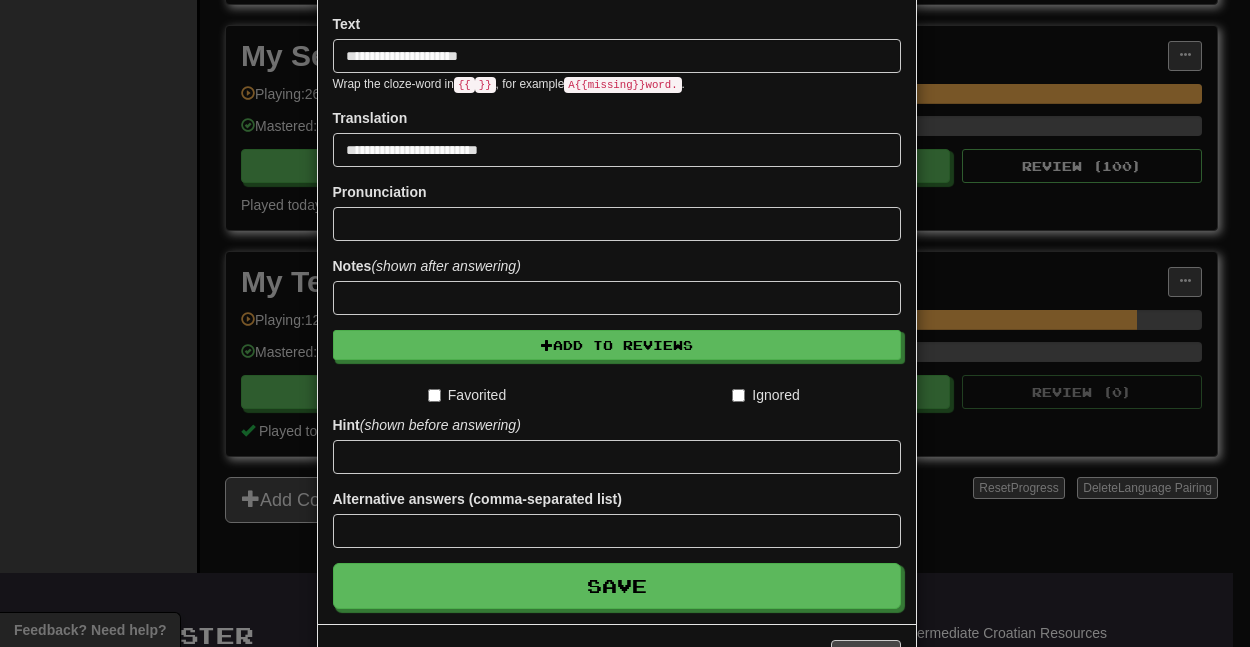 scroll, scrollTop: 139, scrollLeft: 0, axis: vertical 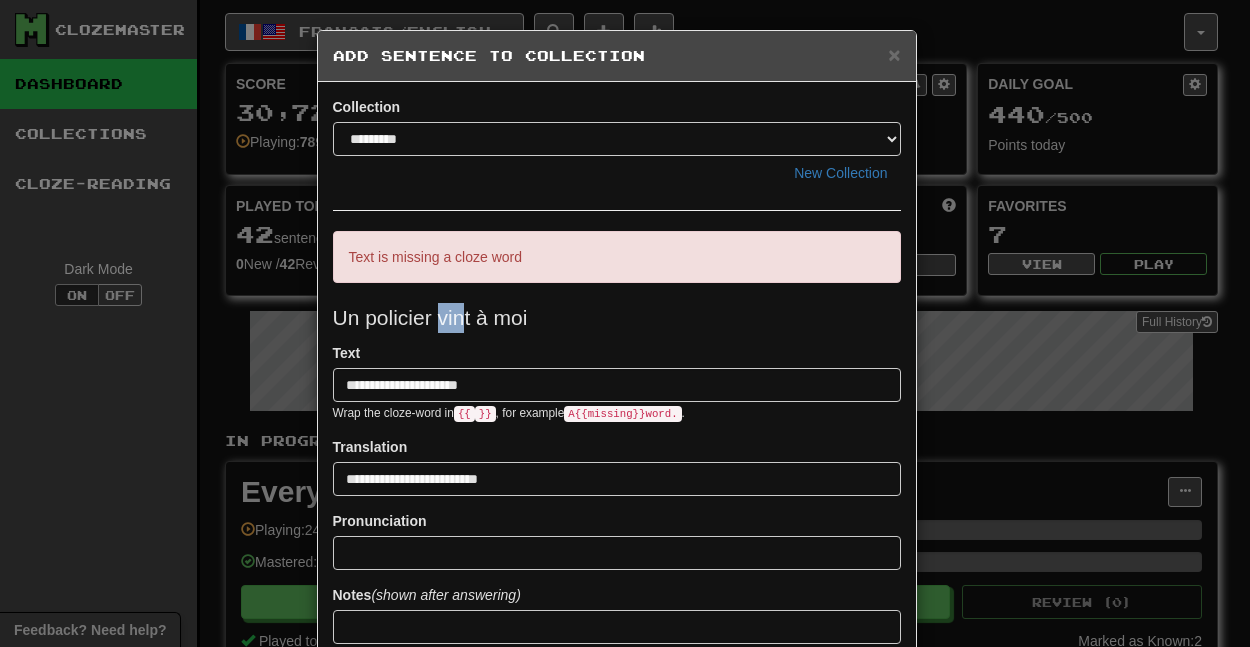 drag, startPoint x: 429, startPoint y: 316, endPoint x: 458, endPoint y: 318, distance: 29.068884 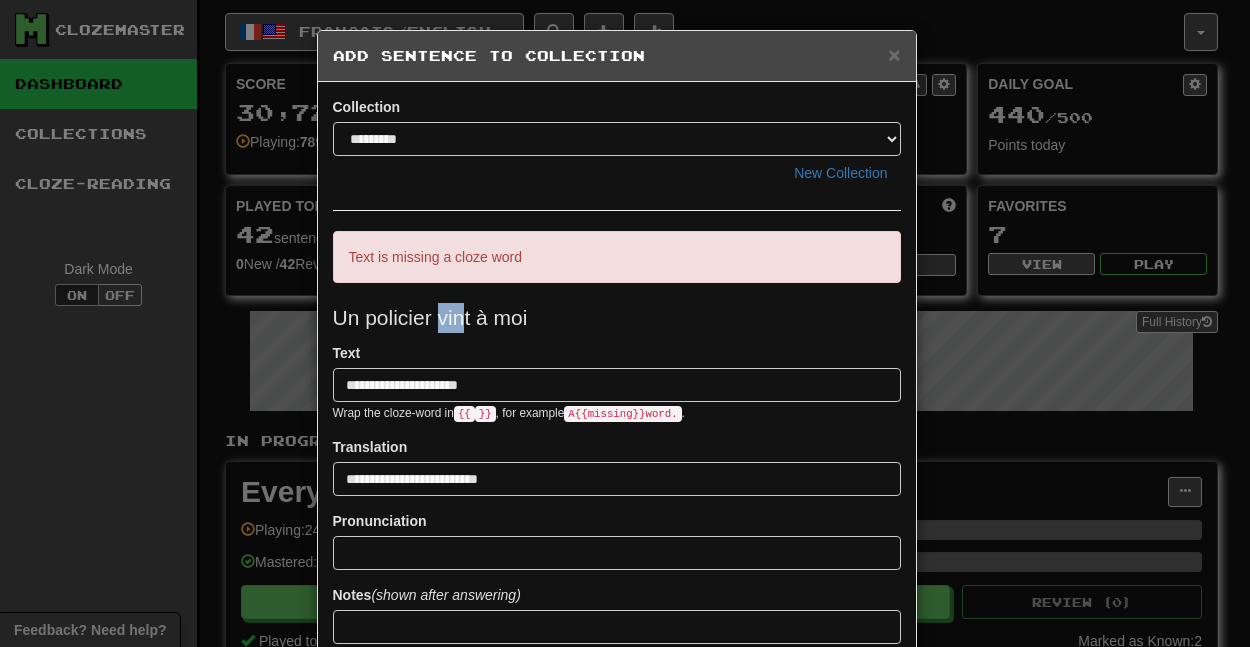 click on "Un policier vint à moi" at bounding box center (617, 318) 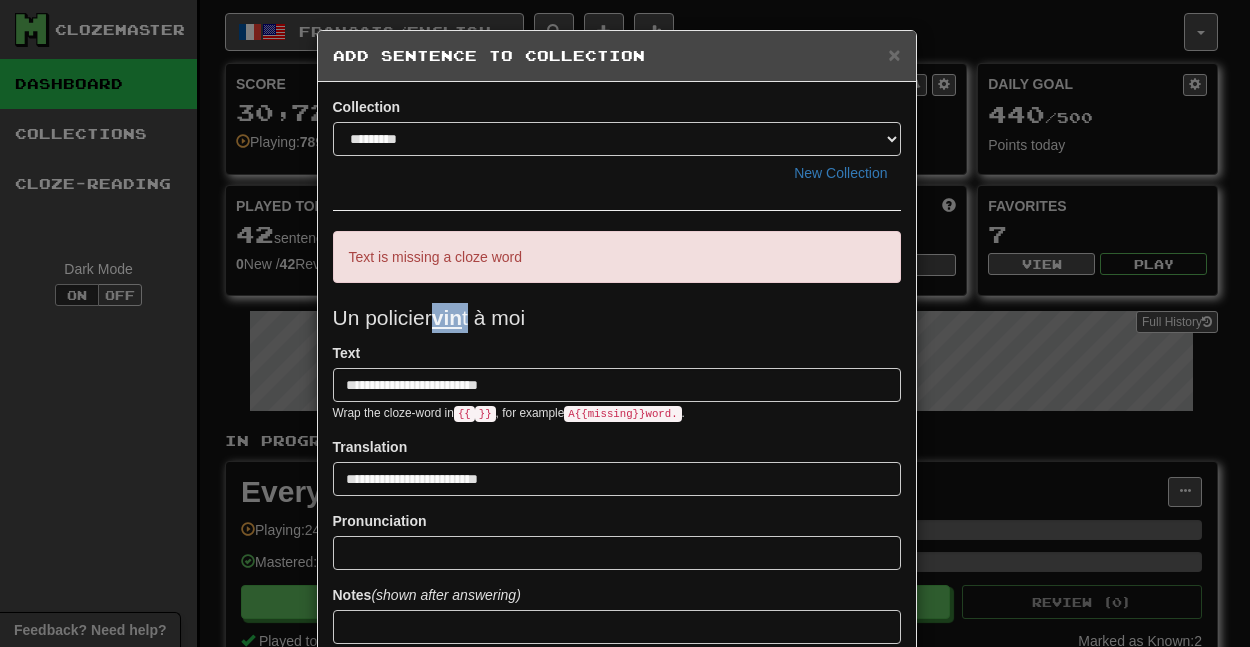drag, startPoint x: 465, startPoint y: 312, endPoint x: 425, endPoint y: 315, distance: 40.112343 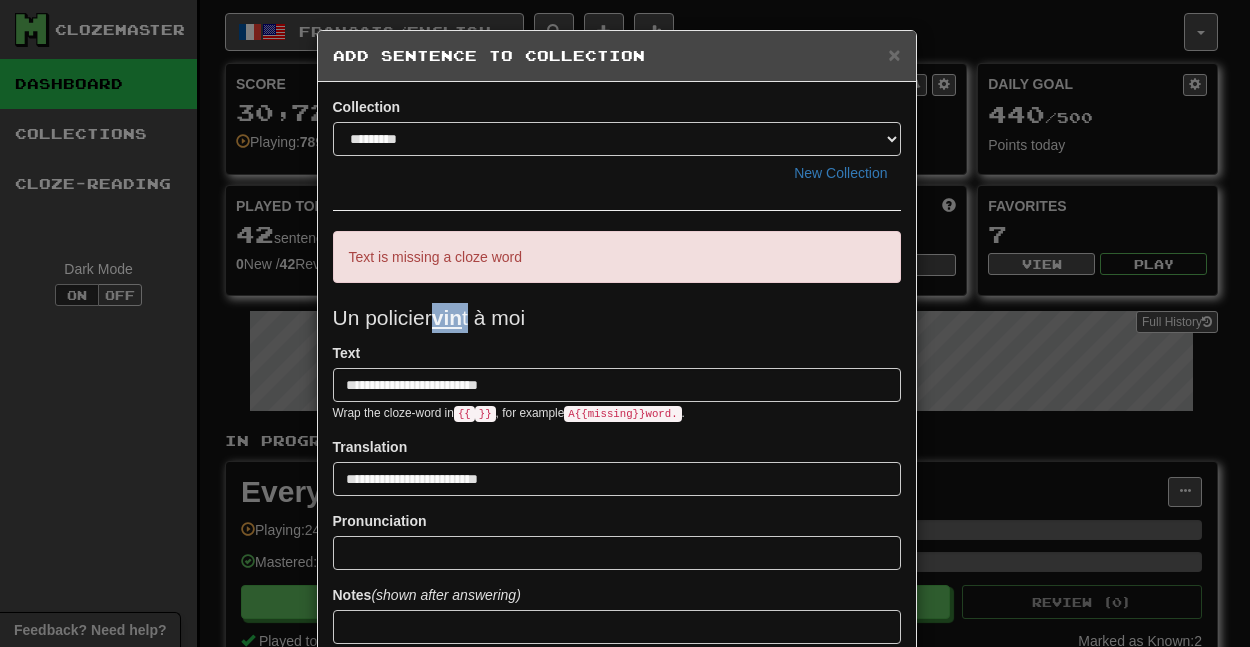 click on "Un policier  vin t à moi" at bounding box center (617, 318) 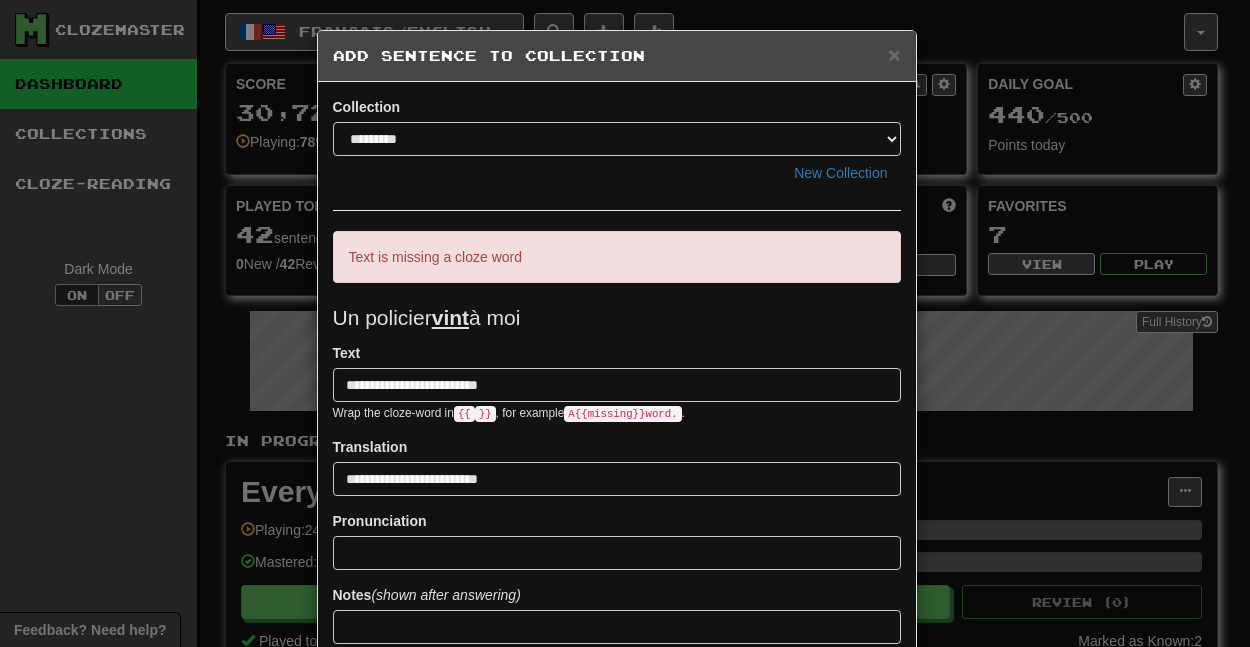click on "**********" at bounding box center [617, 584] 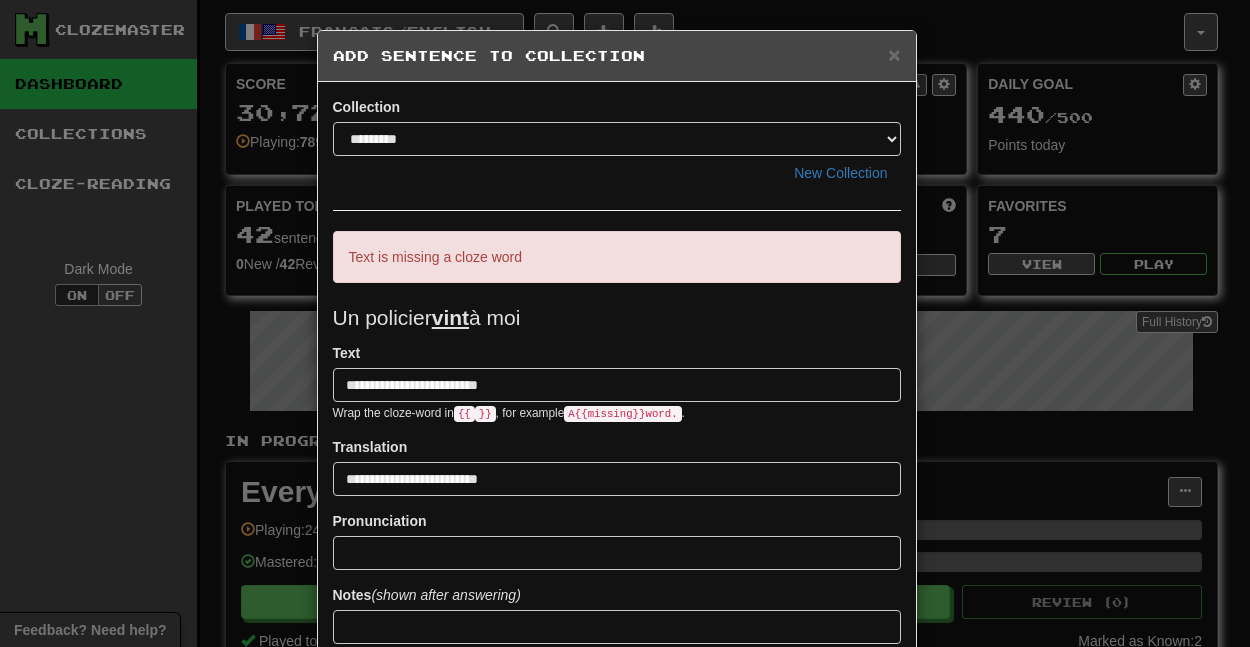 drag, startPoint x: 467, startPoint y: 317, endPoint x: 430, endPoint y: 317, distance: 37 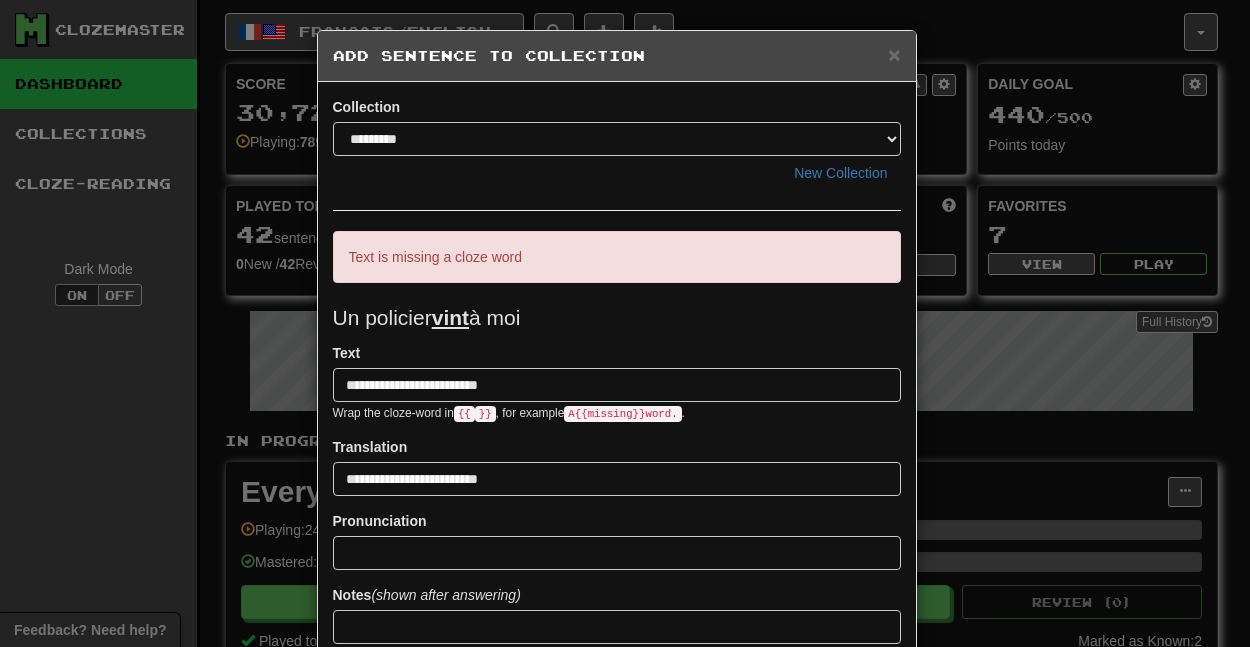 click on "Un policier  vint  à moi" at bounding box center (617, 318) 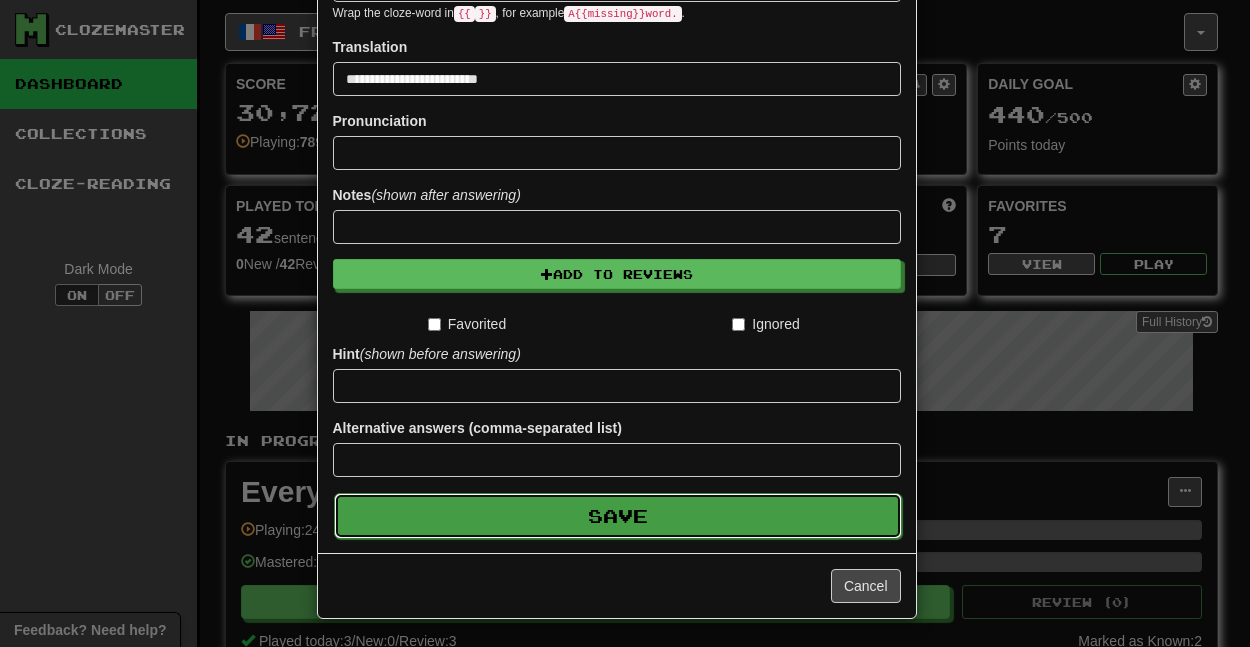 click on "Save" at bounding box center (618, 516) 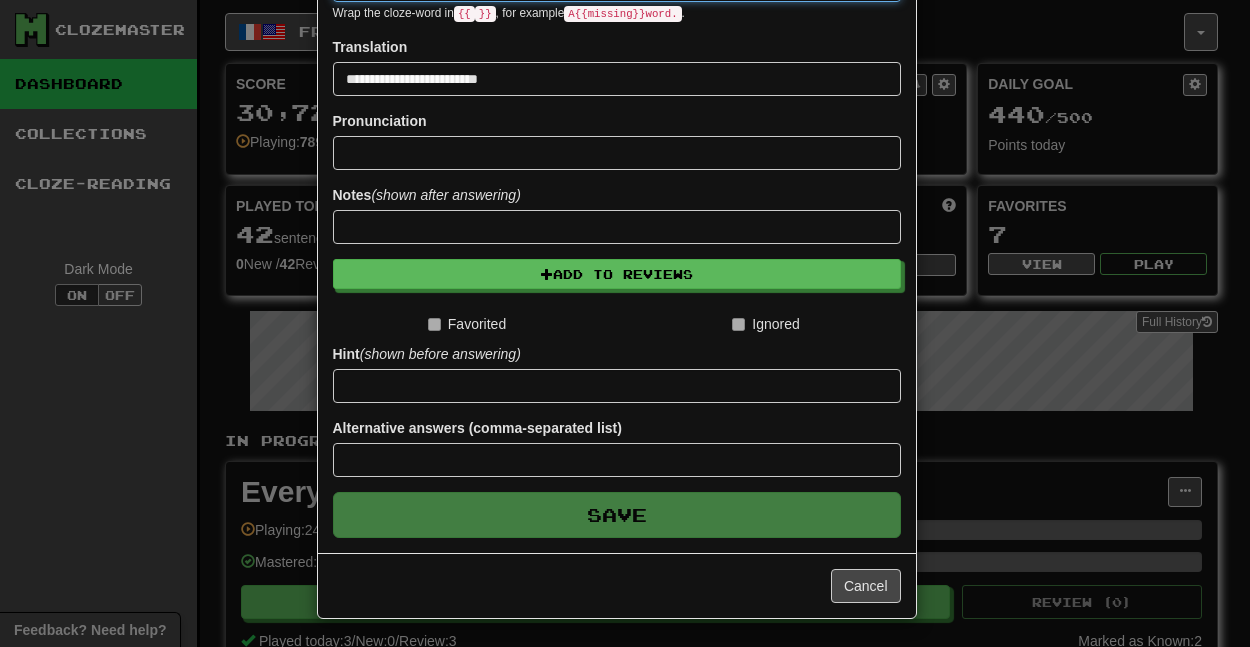 type 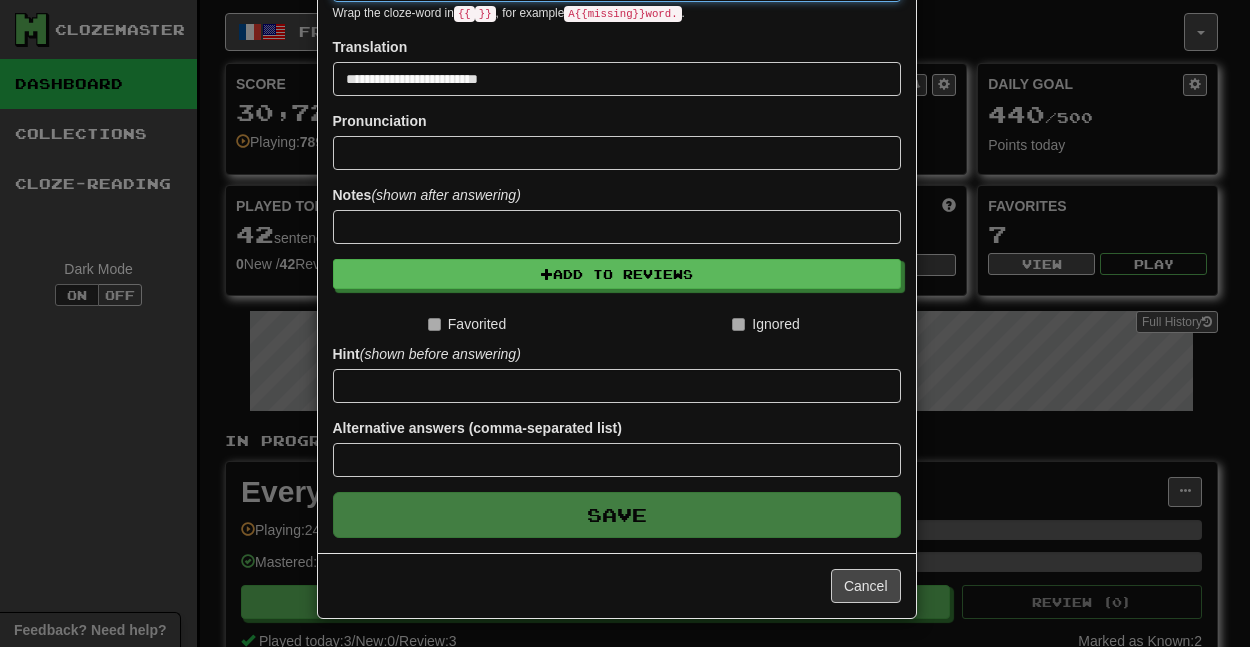 type 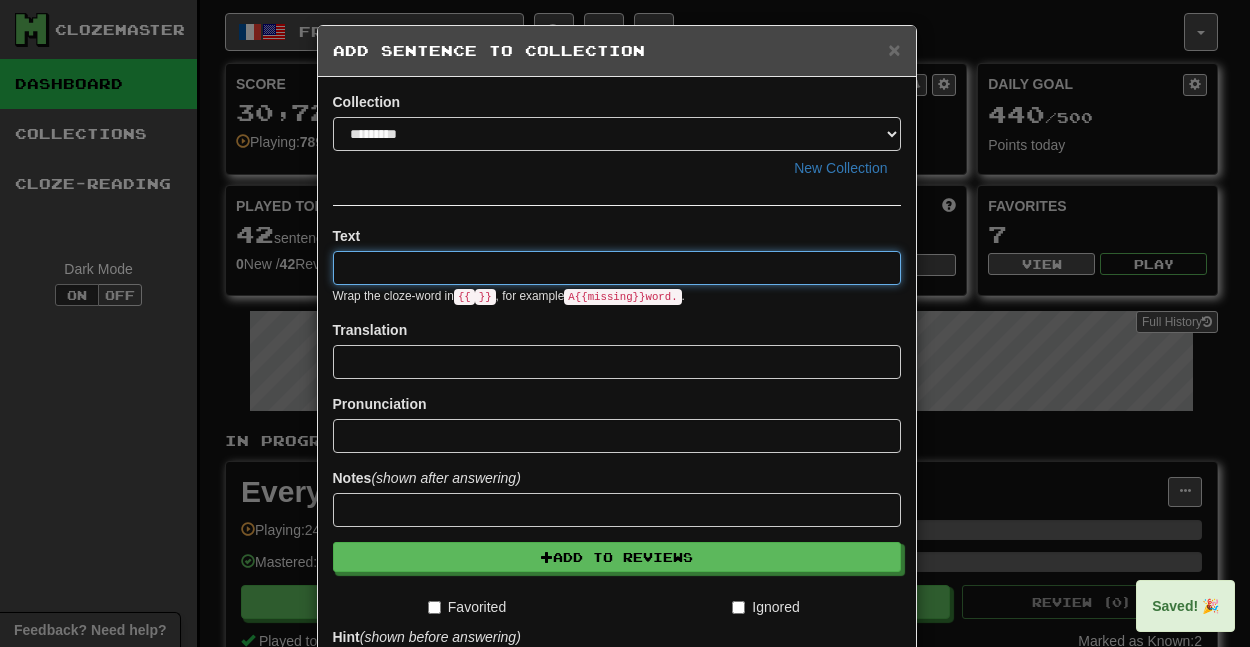 scroll, scrollTop: 0, scrollLeft: 0, axis: both 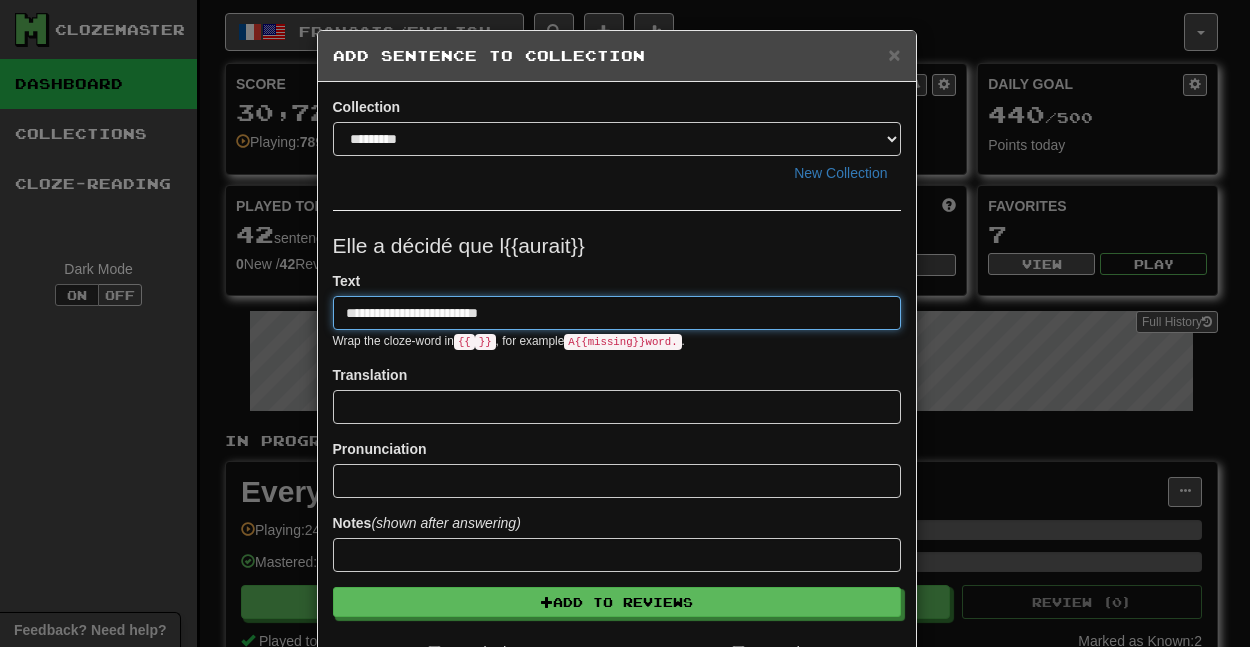 type on "**********" 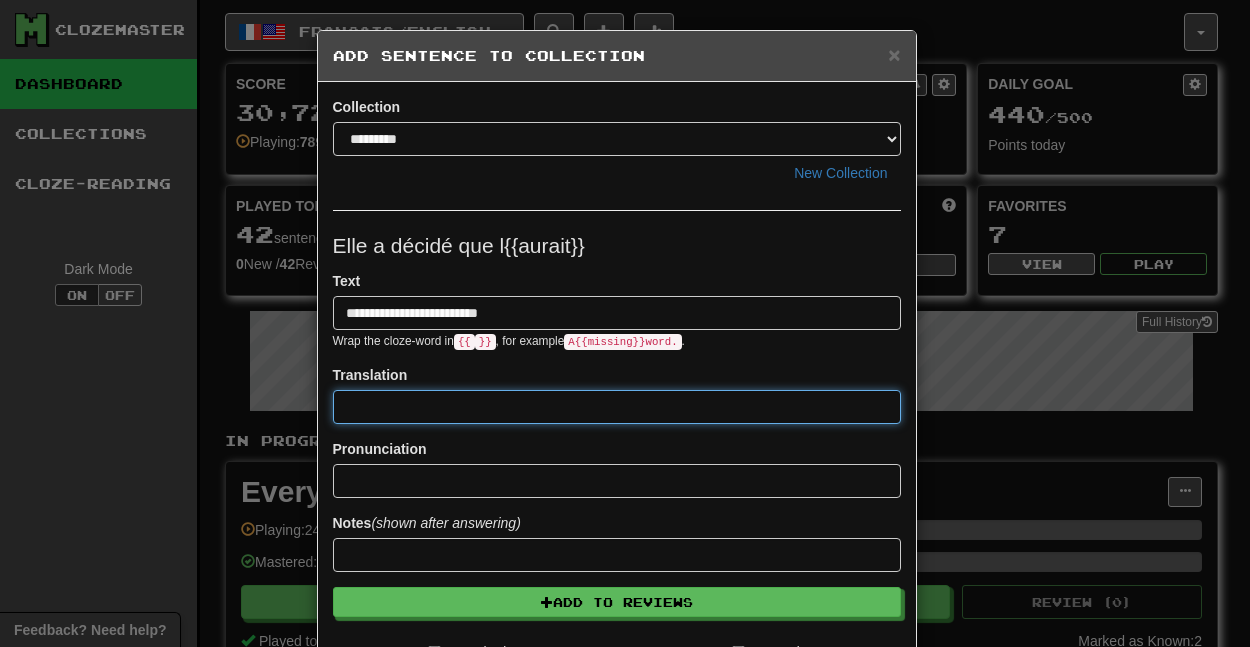 click at bounding box center (617, 407) 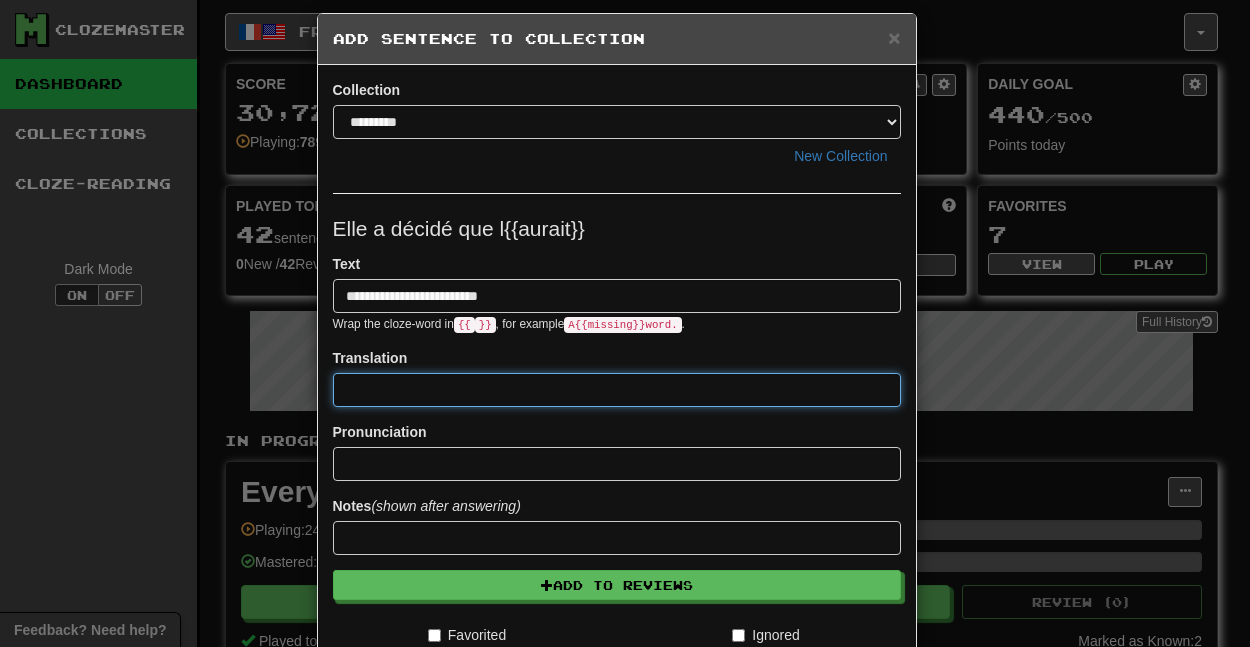 scroll, scrollTop: 0, scrollLeft: 0, axis: both 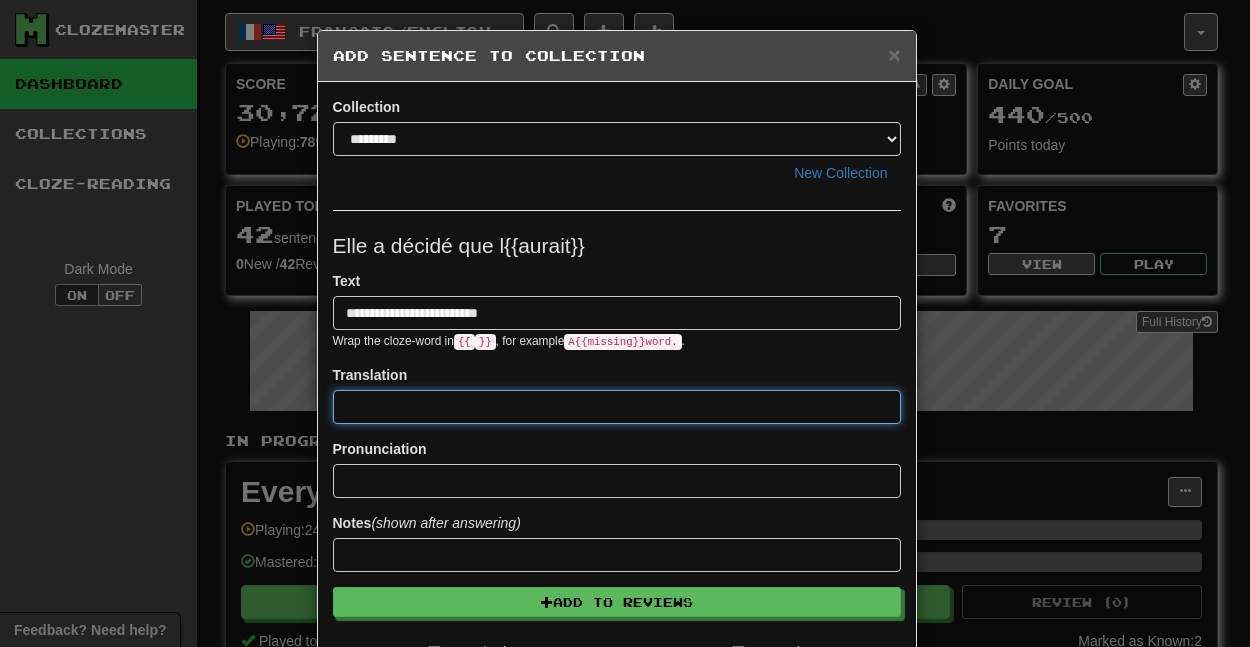 drag, startPoint x: 503, startPoint y: 401, endPoint x: 205, endPoint y: 414, distance: 298.28342 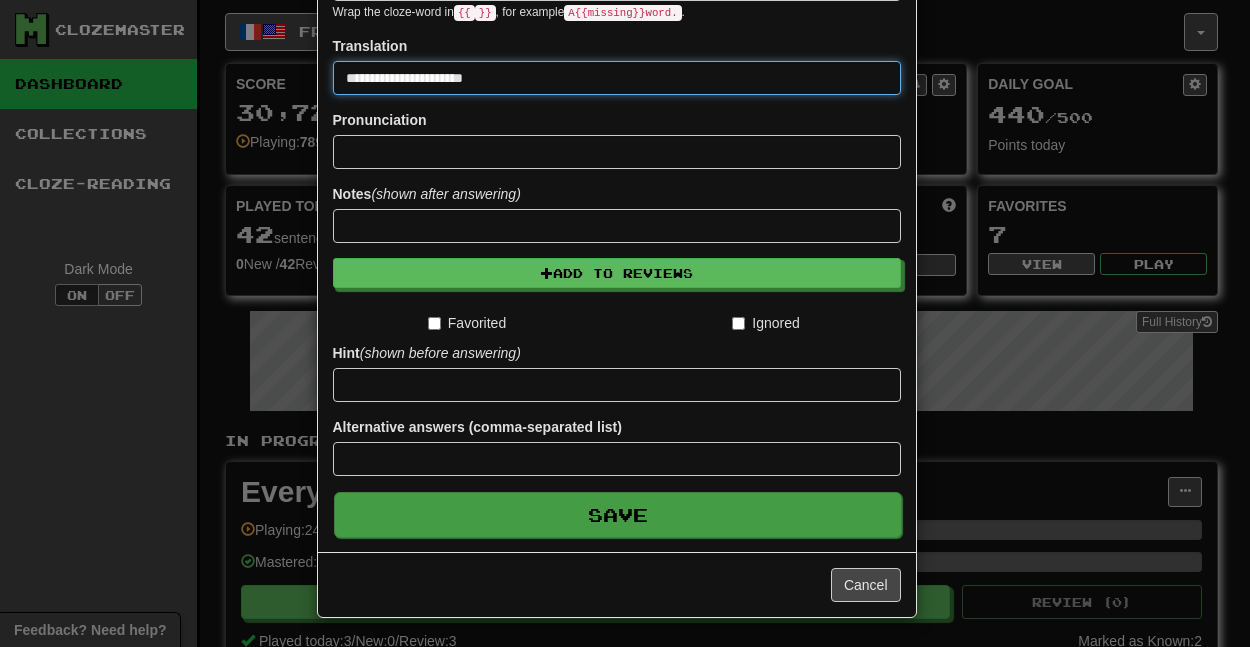 type on "**********" 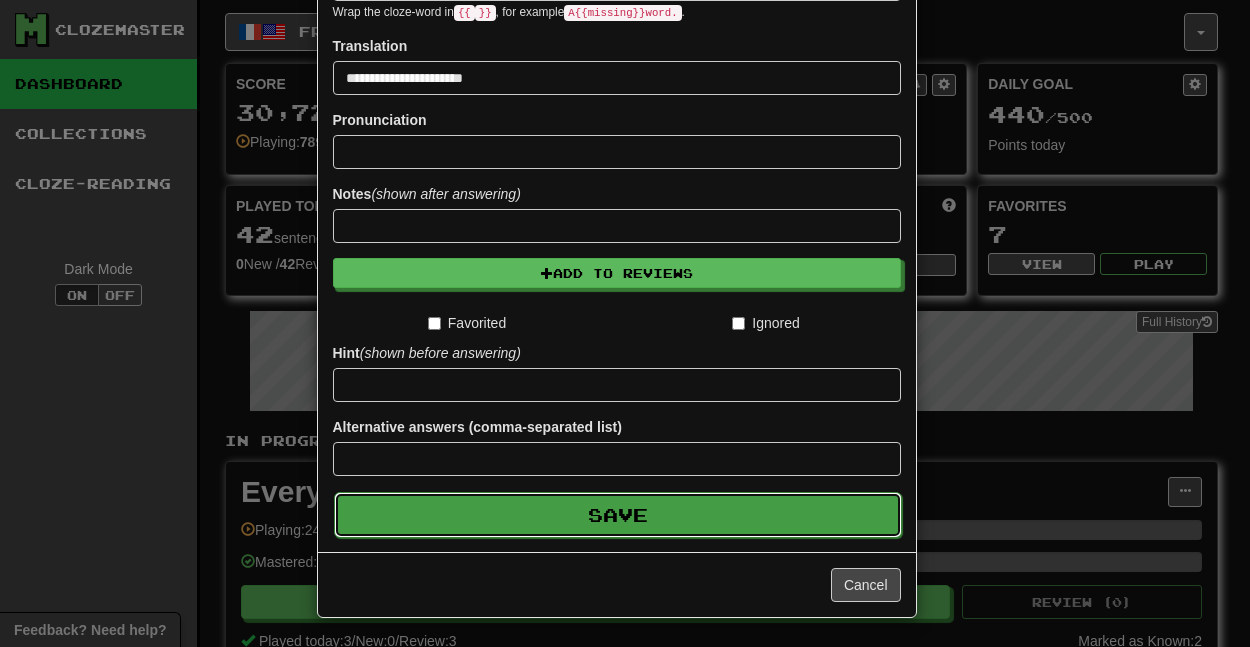 click on "Save" at bounding box center (618, 515) 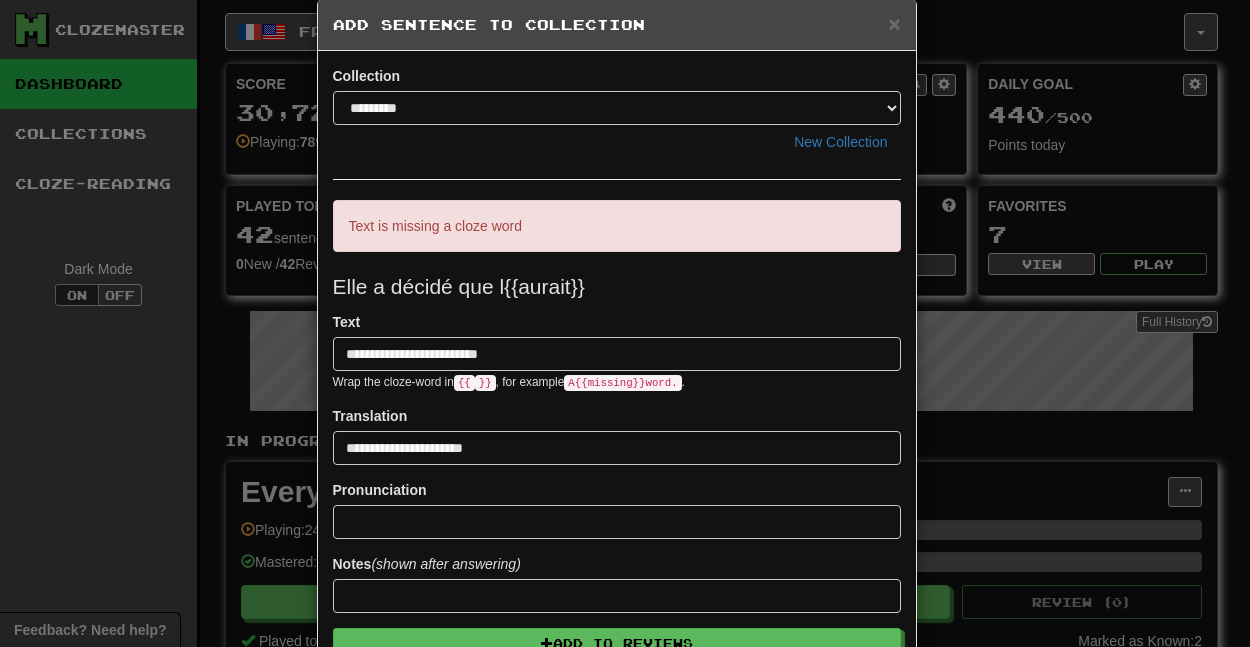 scroll, scrollTop: 0, scrollLeft: 0, axis: both 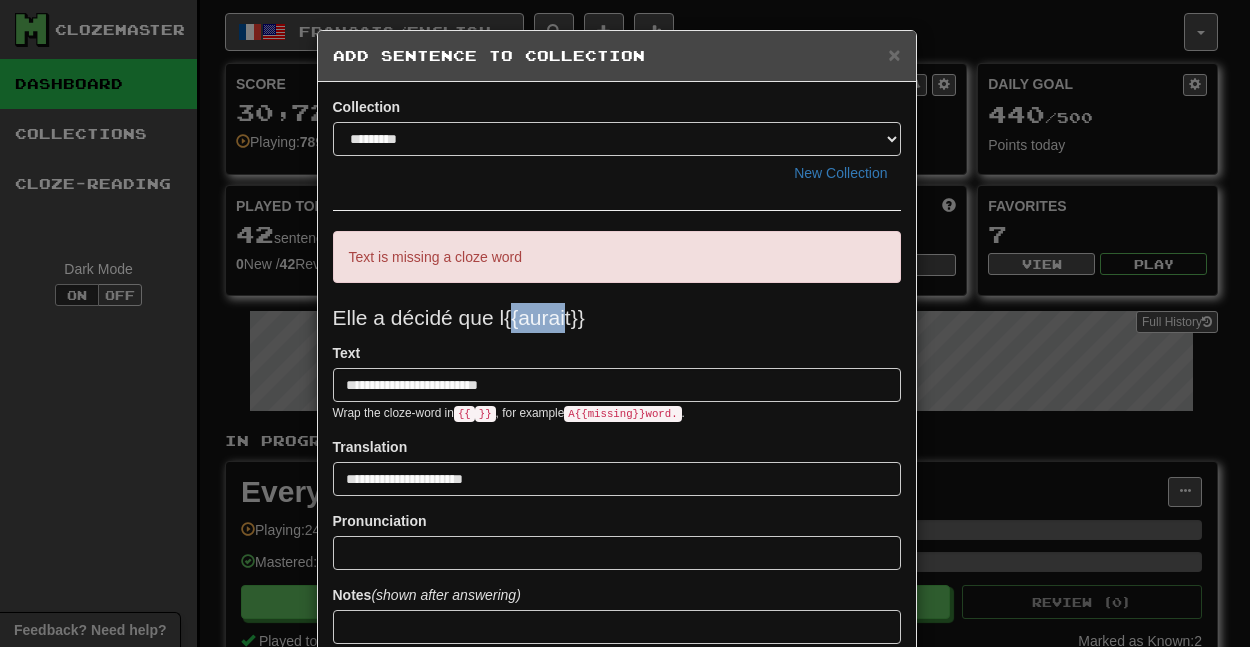 drag, startPoint x: 501, startPoint y: 314, endPoint x: 551, endPoint y: 319, distance: 50.24938 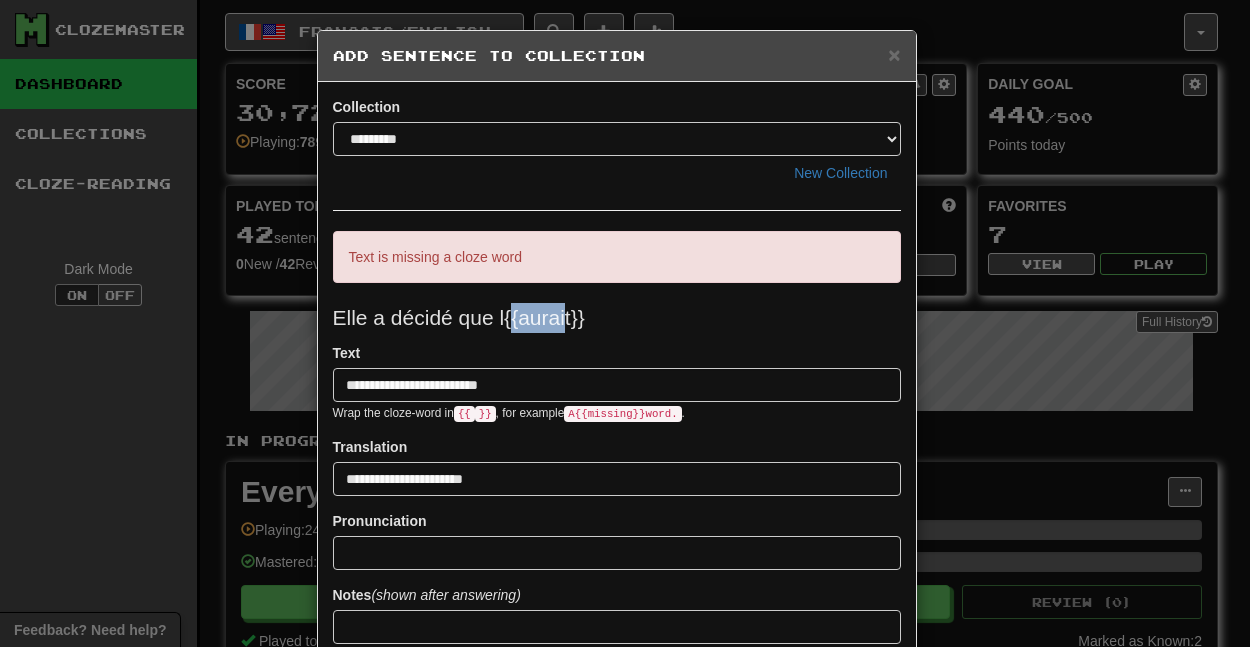 click on "Elle a décidé que l{{aurait}}" at bounding box center [617, 318] 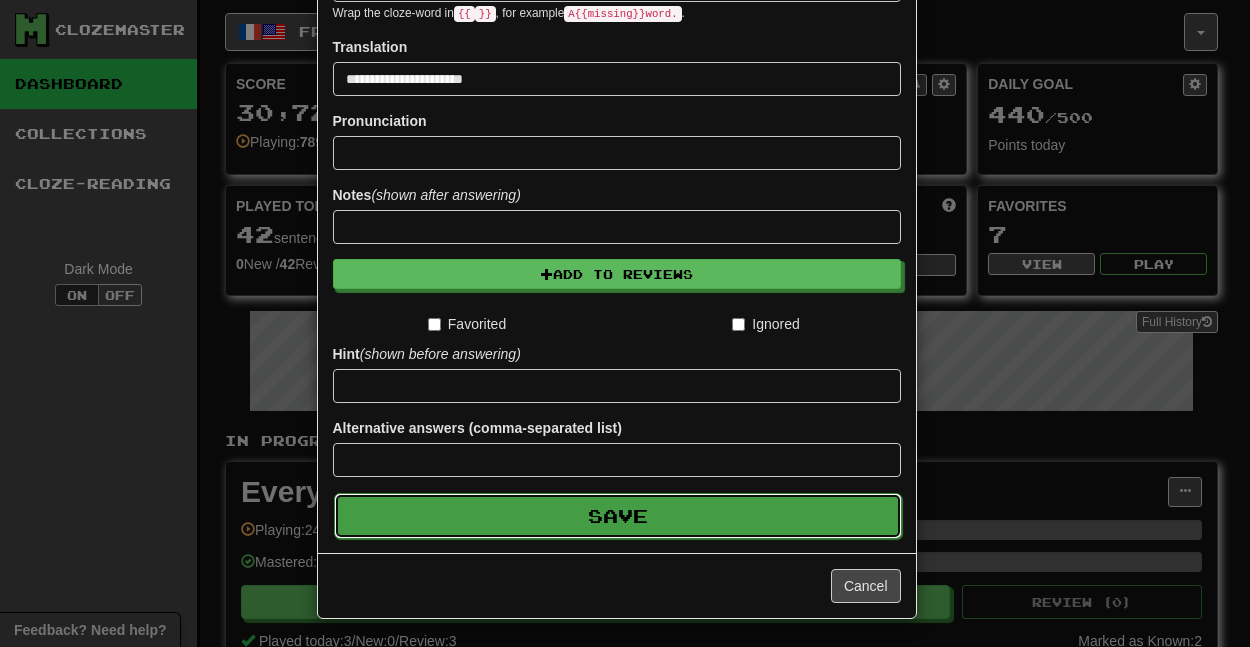 click on "Save" at bounding box center (618, 516) 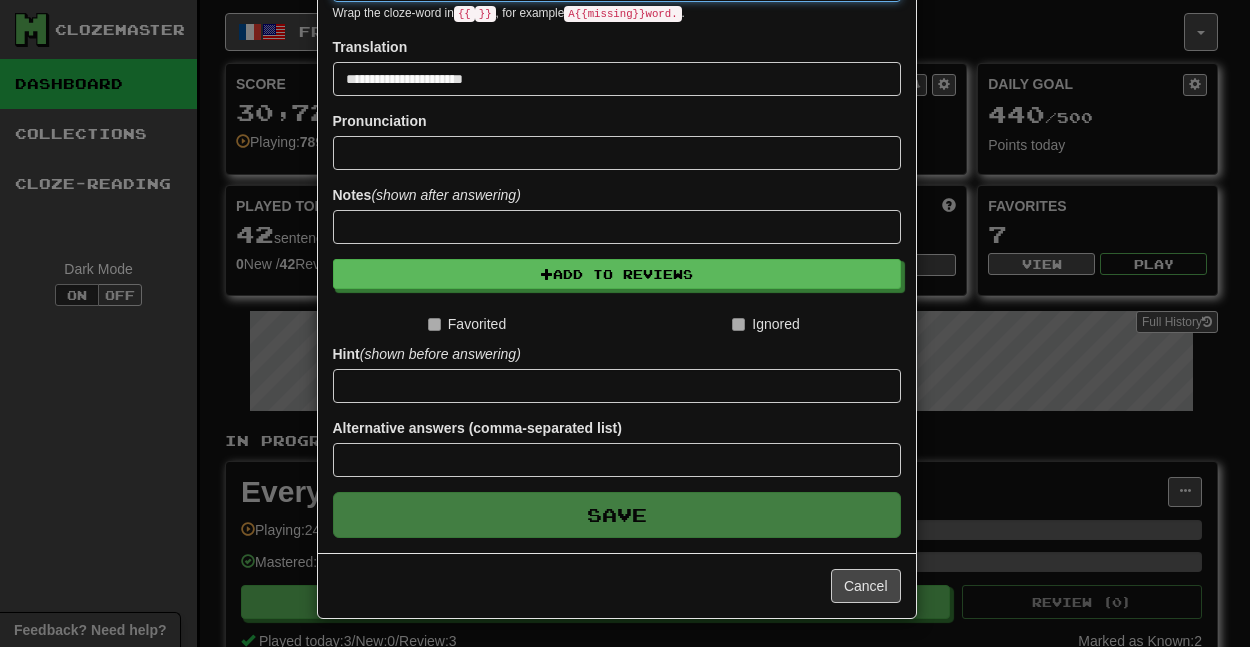type 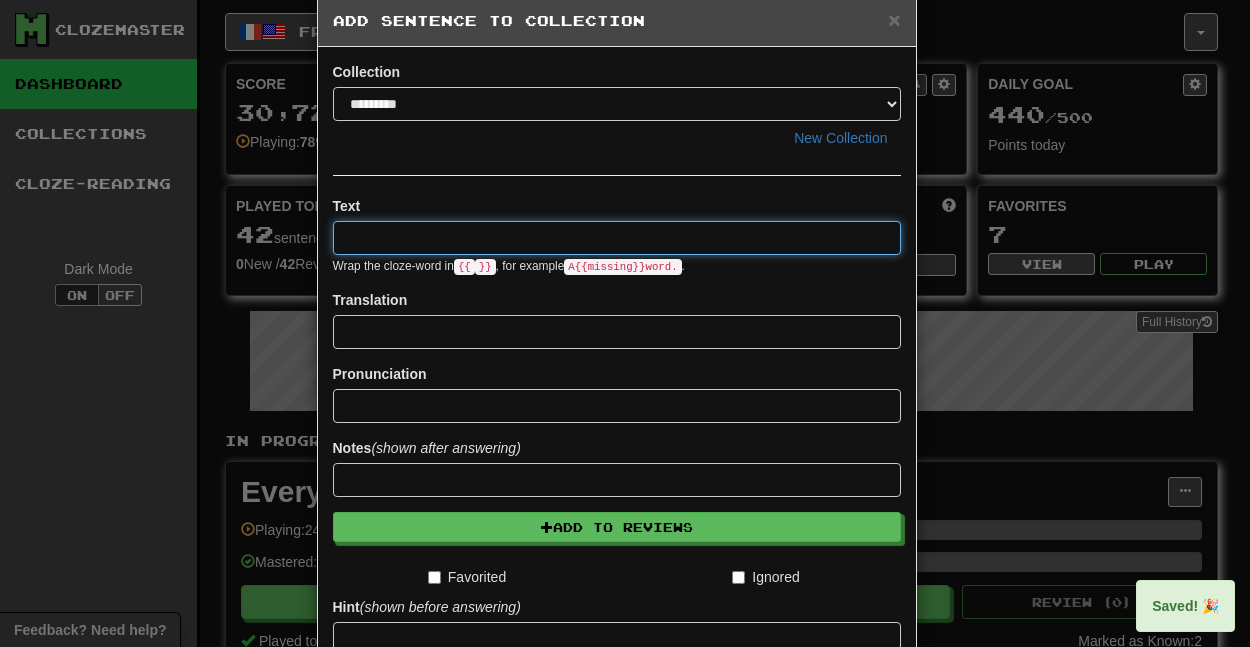 scroll, scrollTop: 0, scrollLeft: 0, axis: both 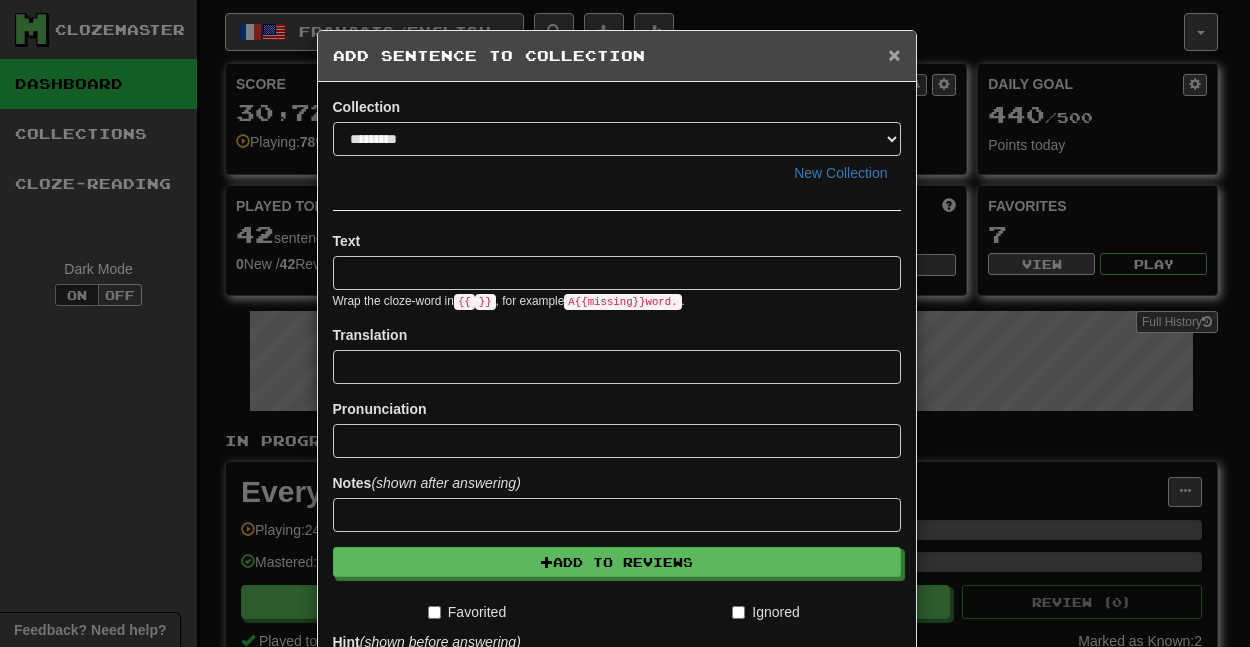 click on "×" at bounding box center (894, 54) 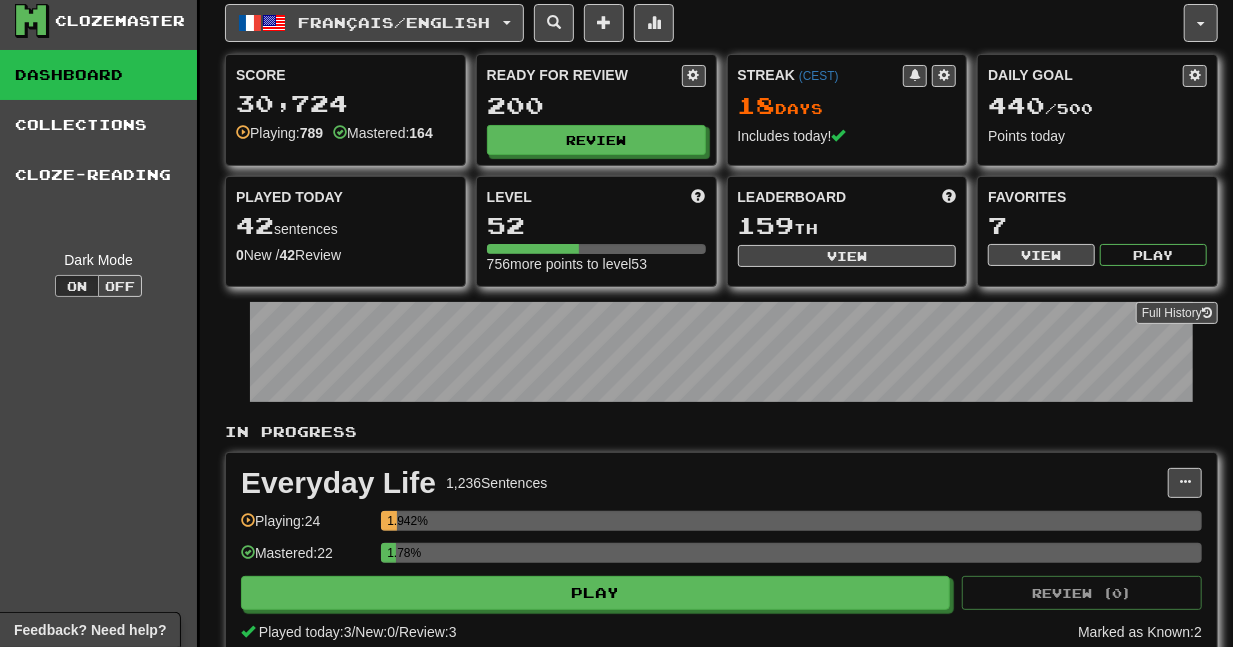 scroll, scrollTop: 0, scrollLeft: 0, axis: both 